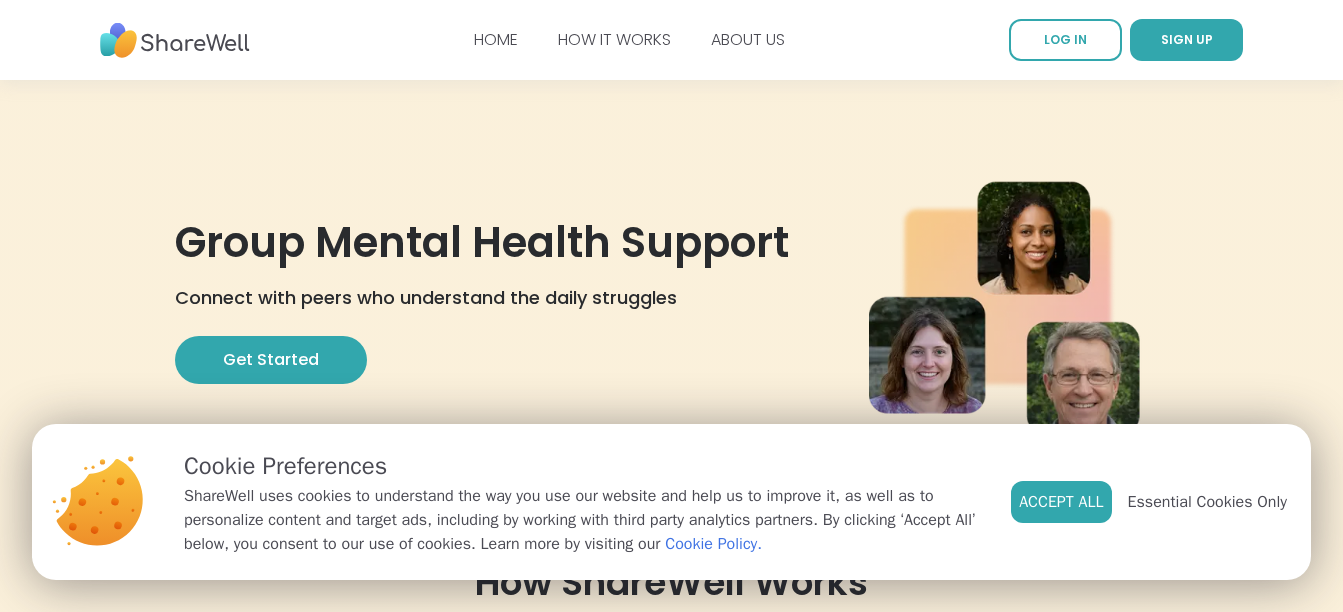 scroll, scrollTop: 0, scrollLeft: 0, axis: both 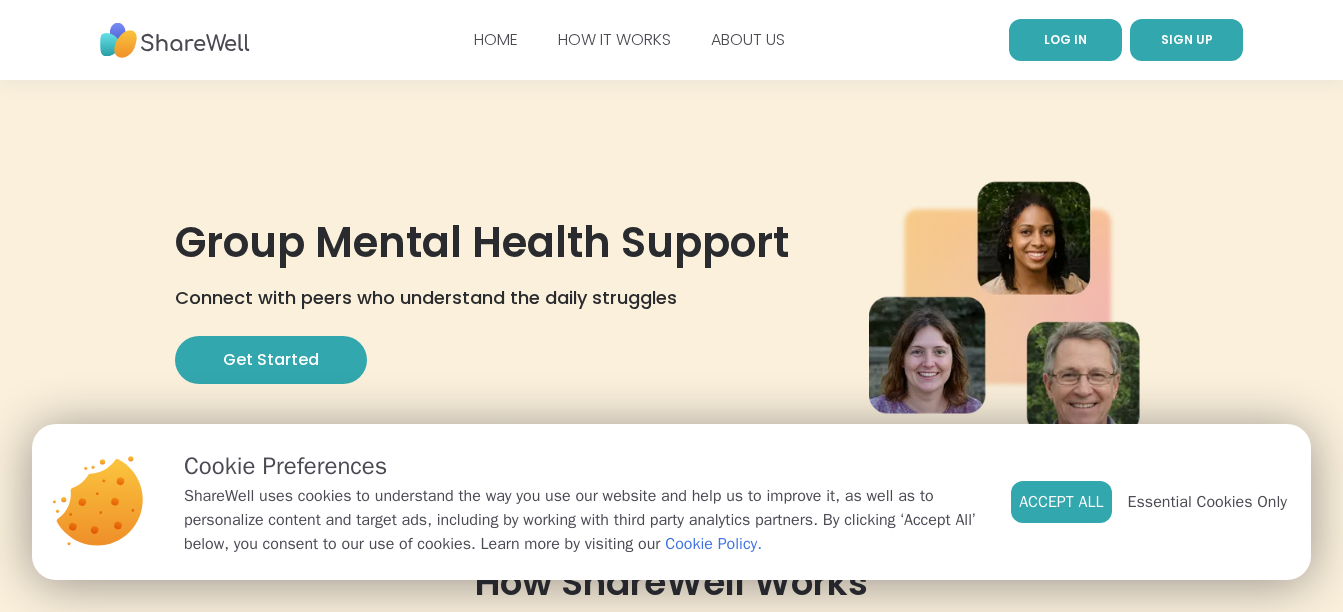click on "LOG IN" at bounding box center (1065, 39) 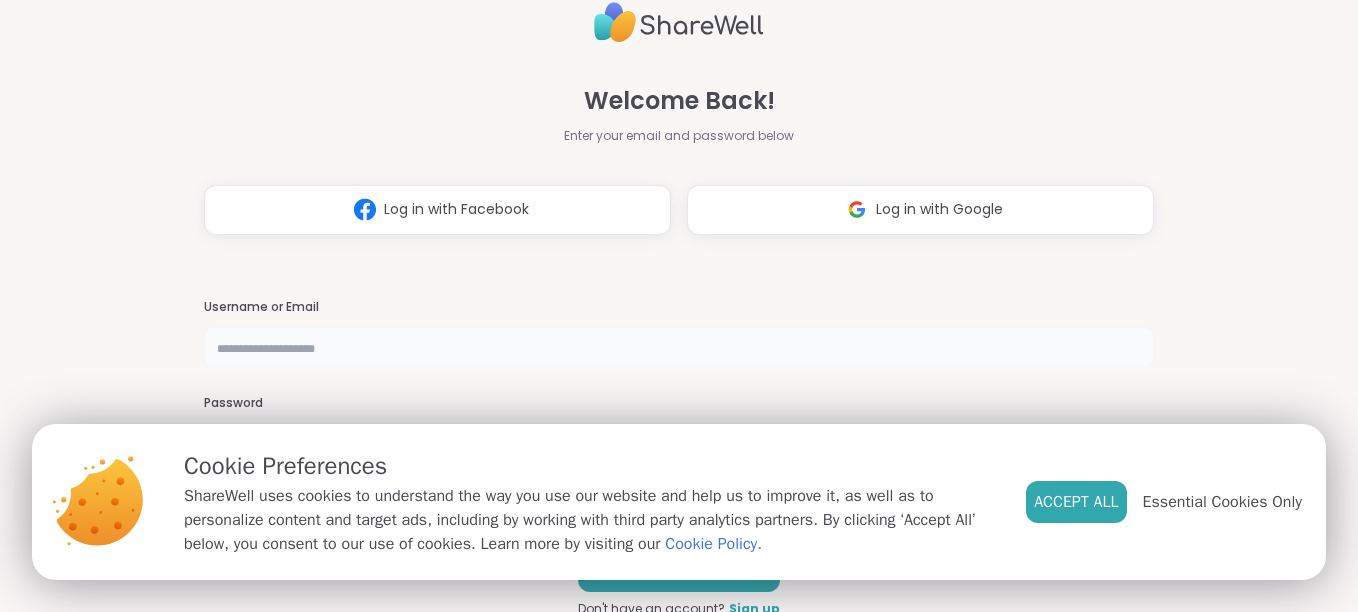 type on "**********" 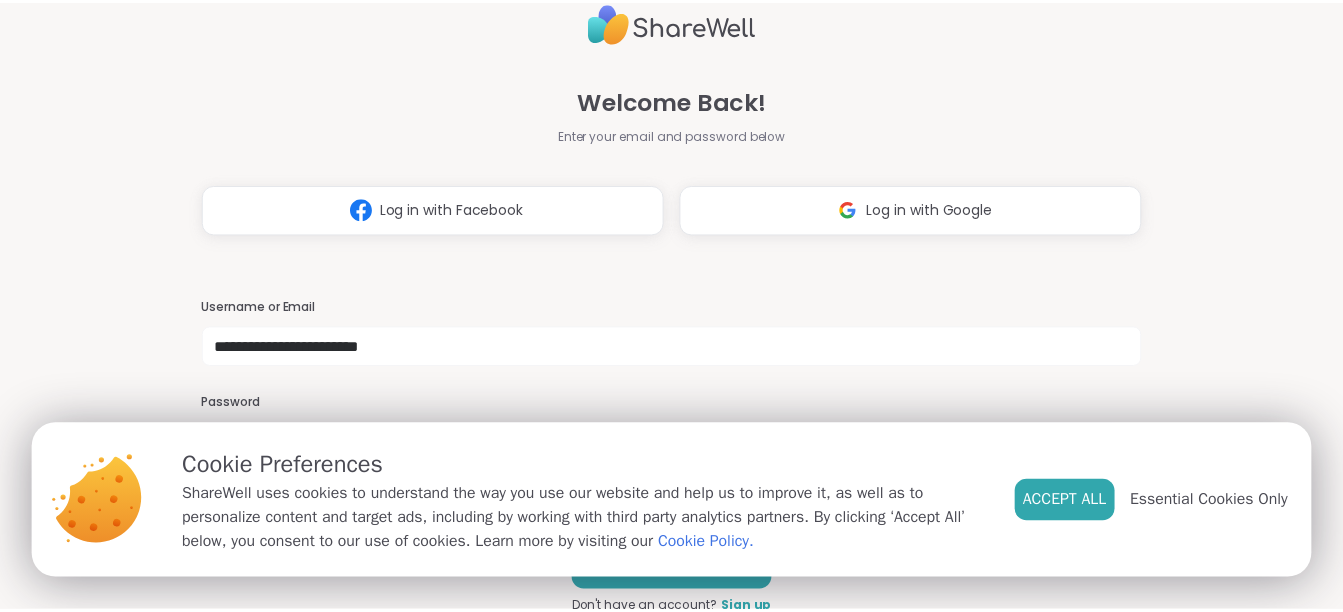 scroll, scrollTop: 6, scrollLeft: 0, axis: vertical 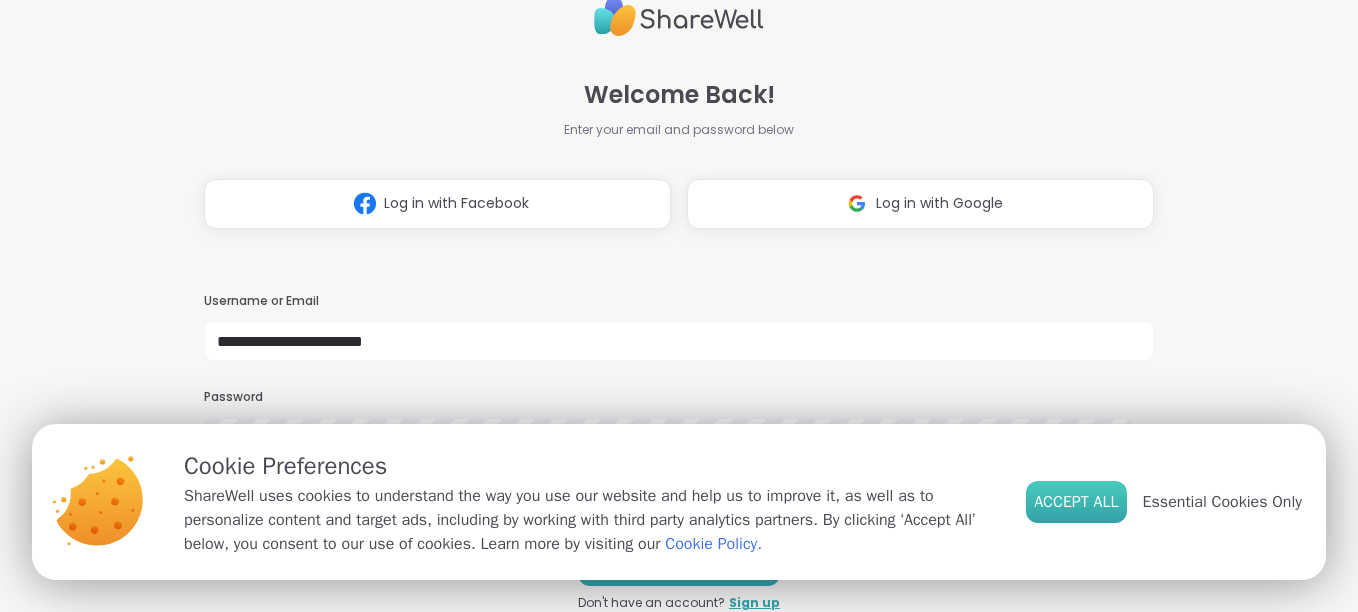 click on "Accept All" at bounding box center [1076, 502] 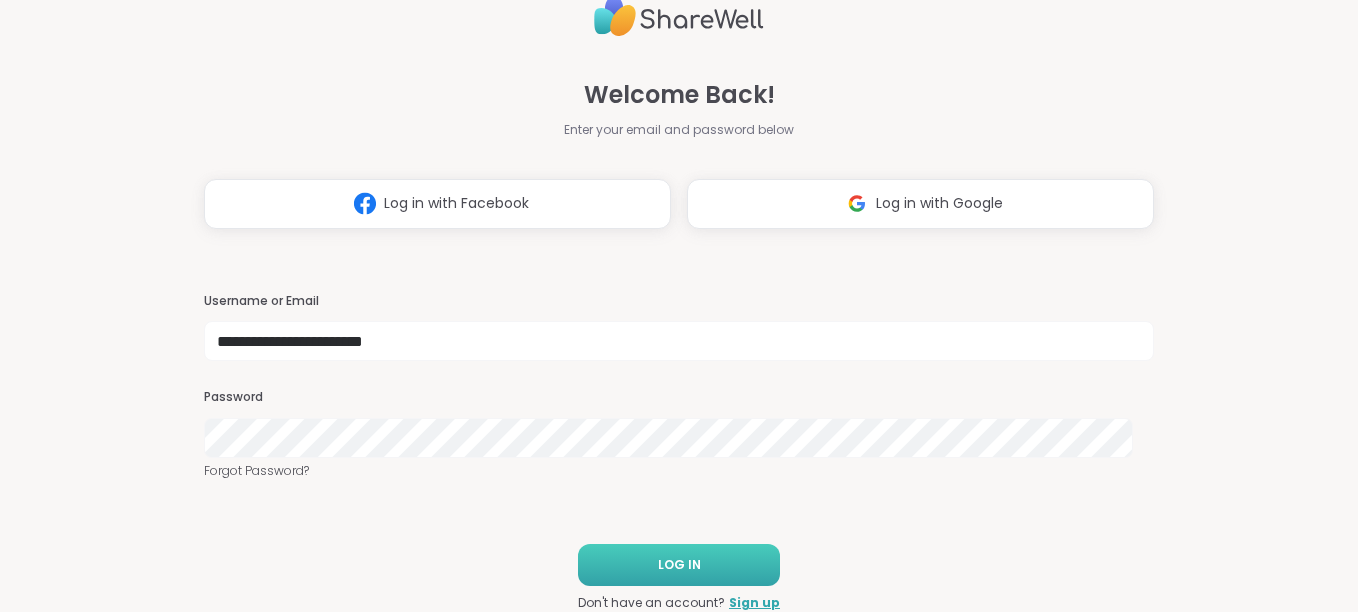 click on "LOG IN" at bounding box center (679, 565) 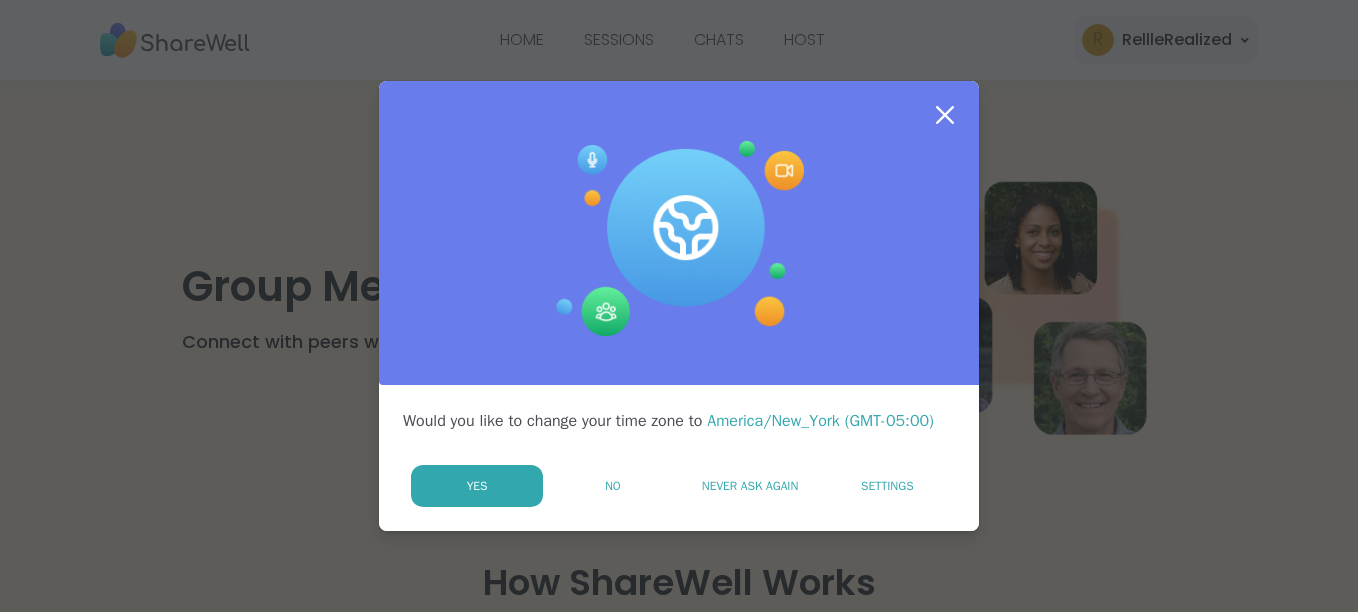 click 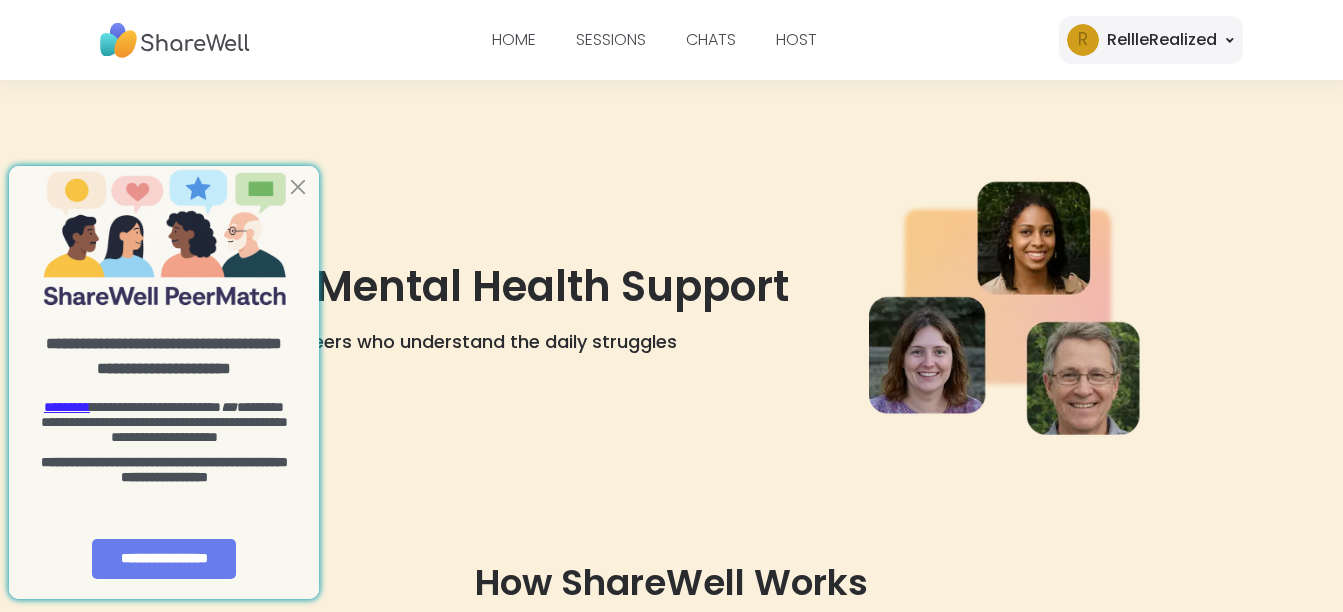 scroll, scrollTop: 0, scrollLeft: 0, axis: both 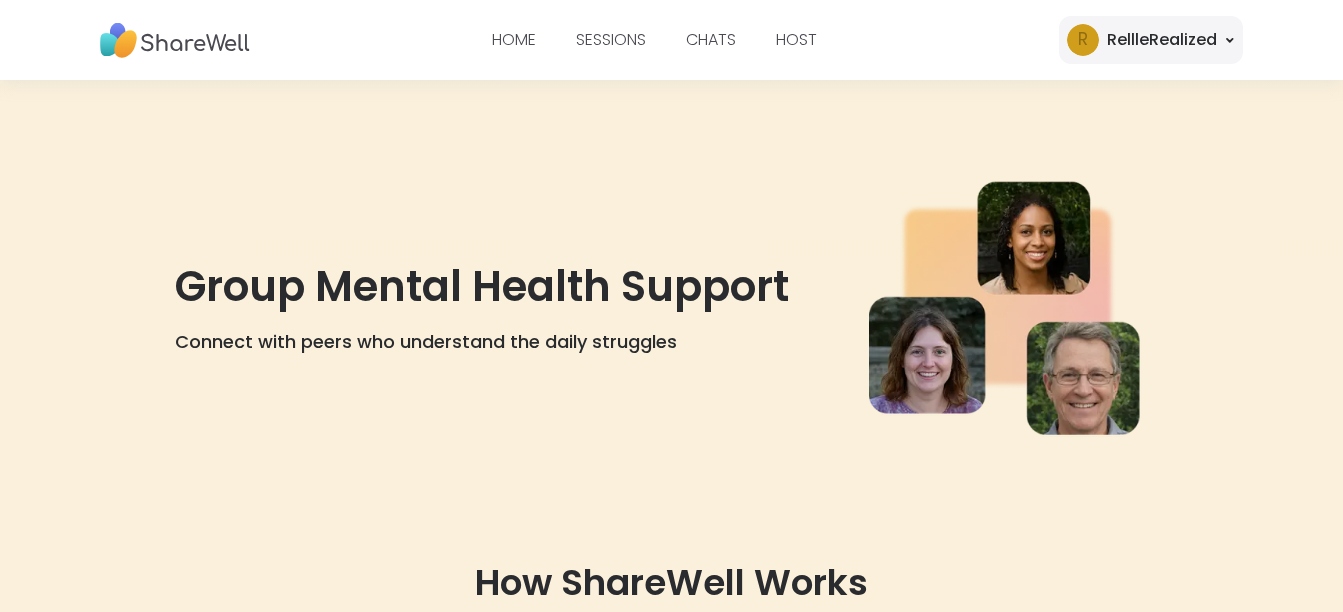 drag, startPoint x: 302, startPoint y: 60, endPoint x: 1247, endPoint y: 102, distance: 945.93286 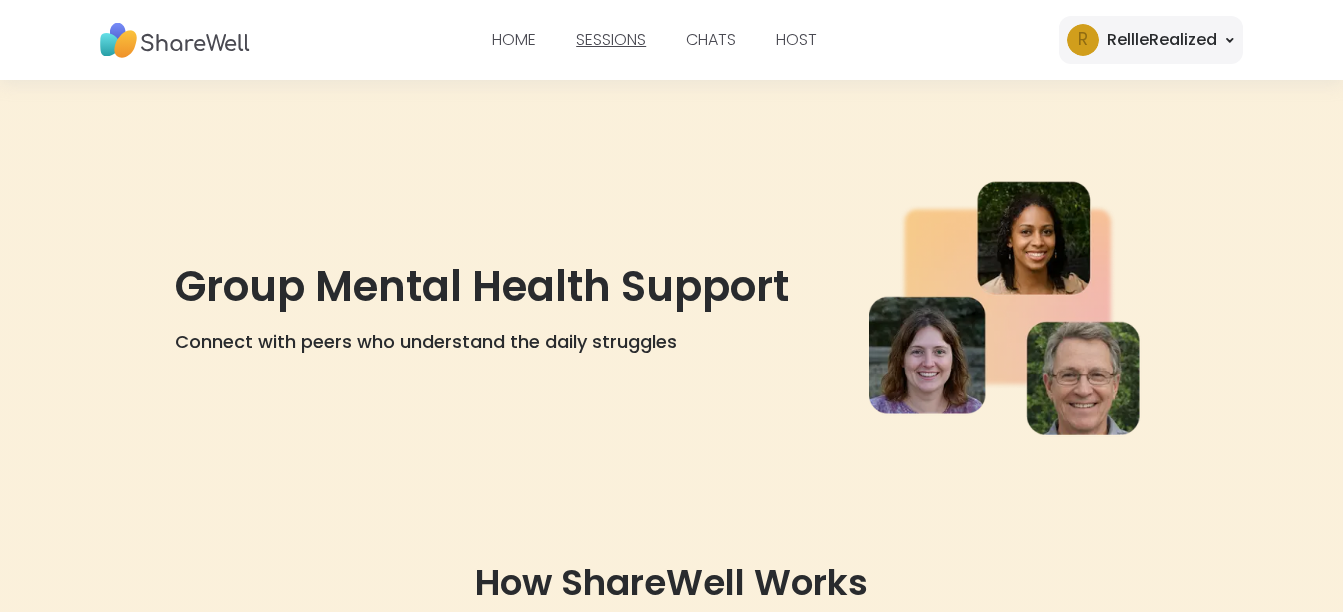 click on "SESSIONS" at bounding box center [611, 39] 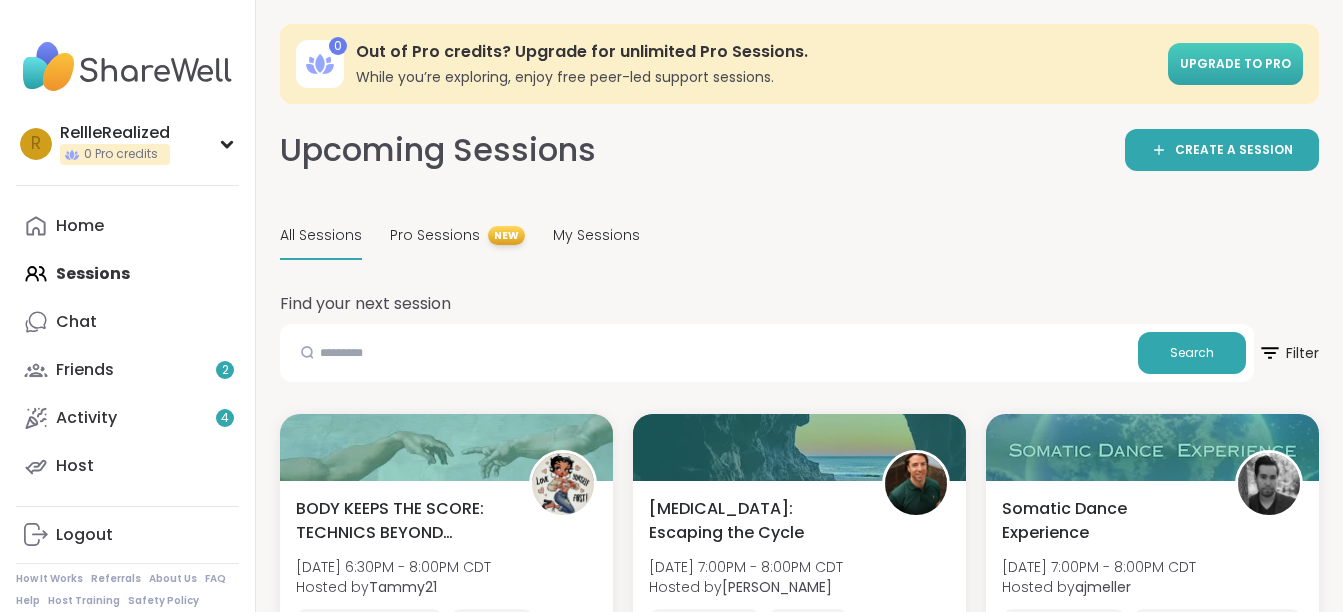 drag, startPoint x: 1260, startPoint y: 72, endPoint x: 1259, endPoint y: 54, distance: 18.027756 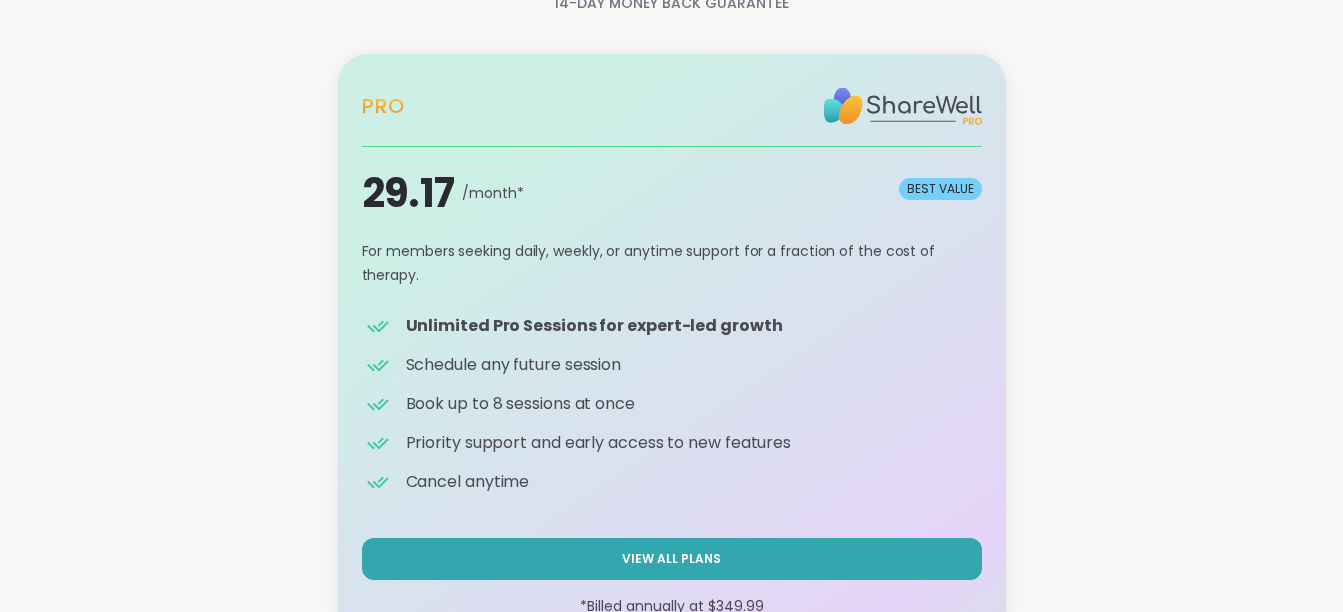 scroll, scrollTop: 167, scrollLeft: 0, axis: vertical 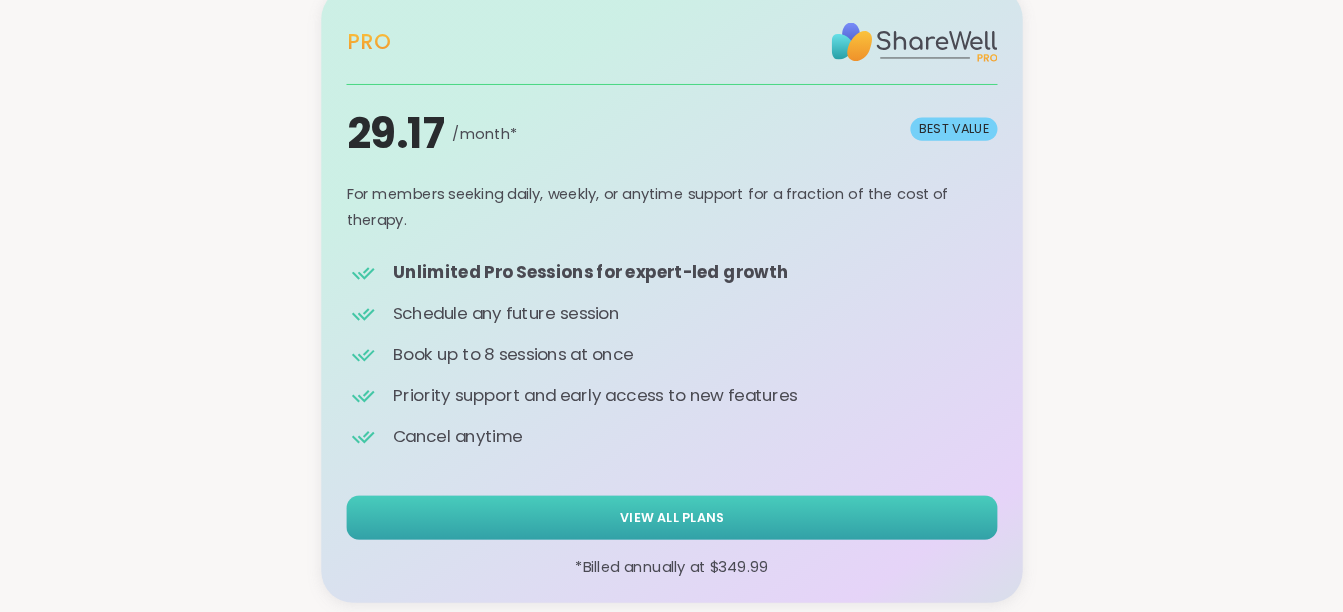 click on "View All Plans" at bounding box center (671, 517) 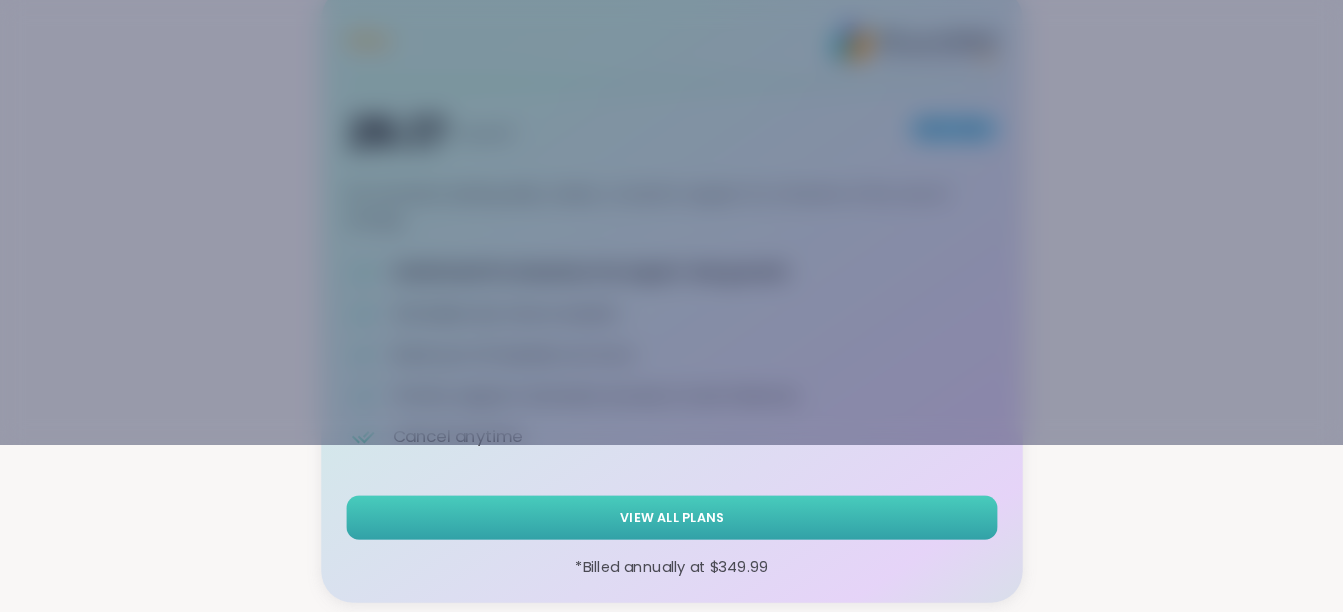 scroll, scrollTop: 0, scrollLeft: 0, axis: both 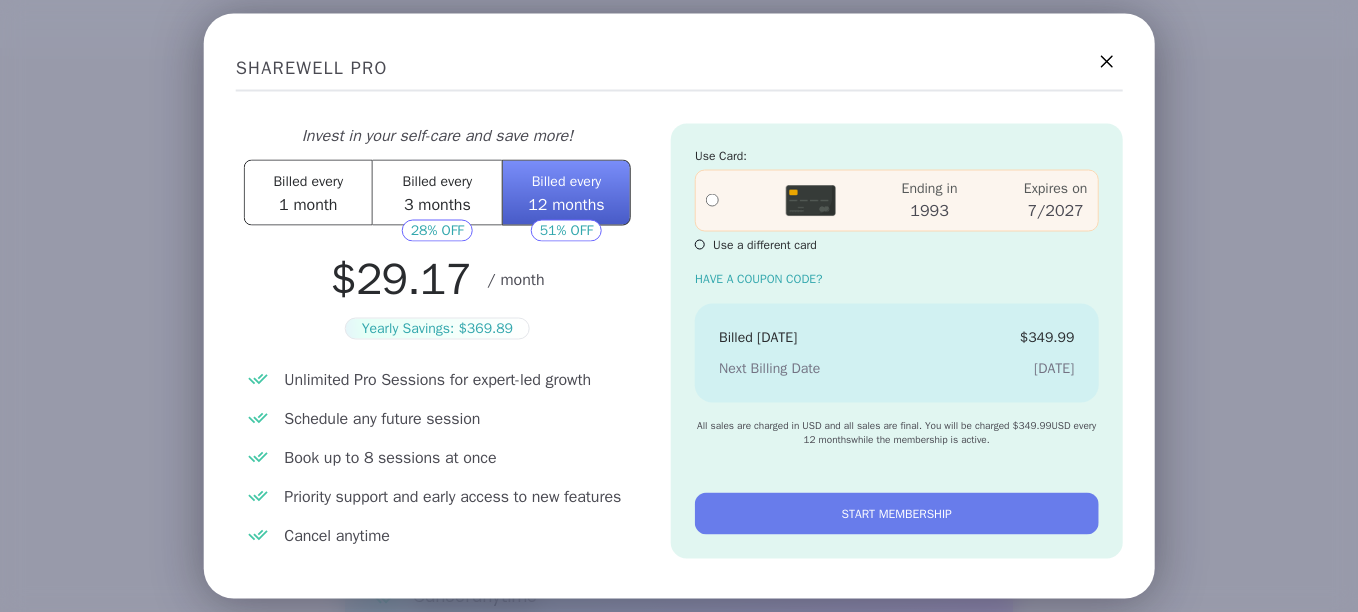 click on "1 month" at bounding box center (308, 205) 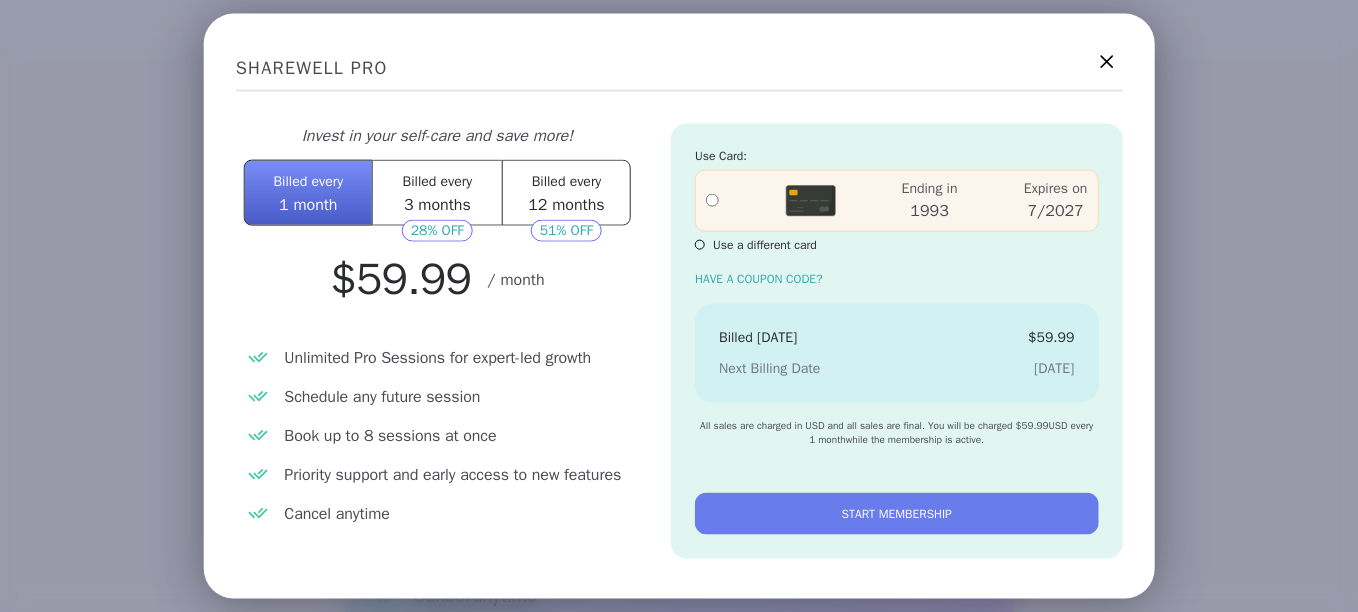 click 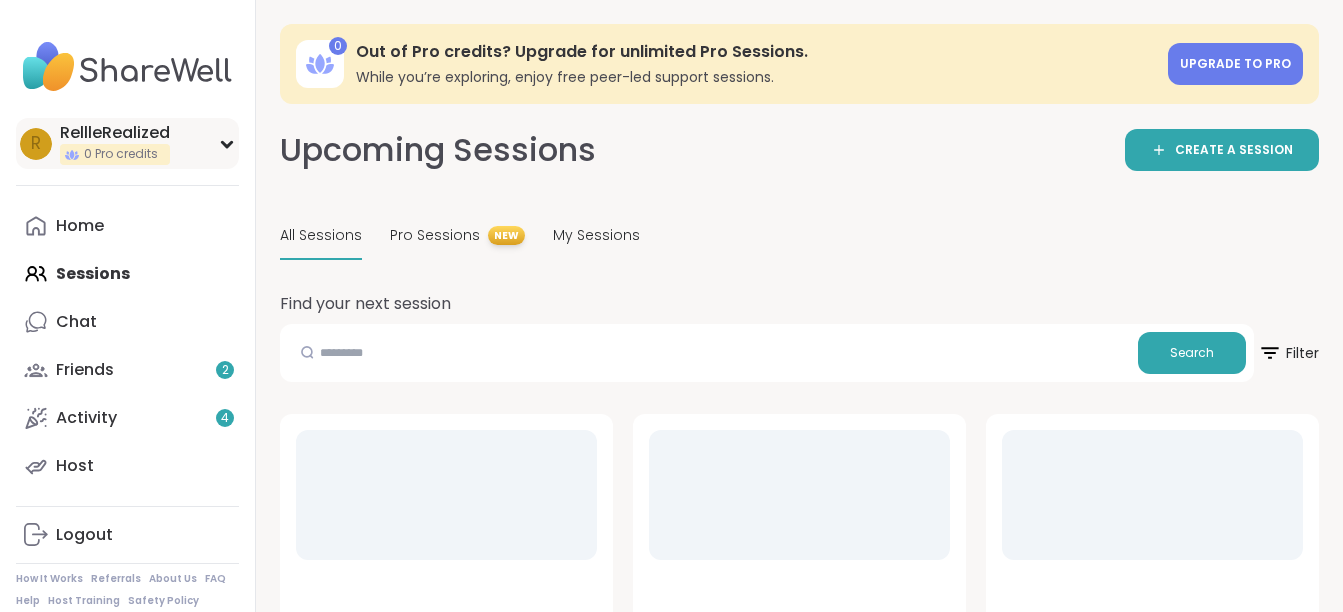 click on "RellleRealized" at bounding box center [115, 133] 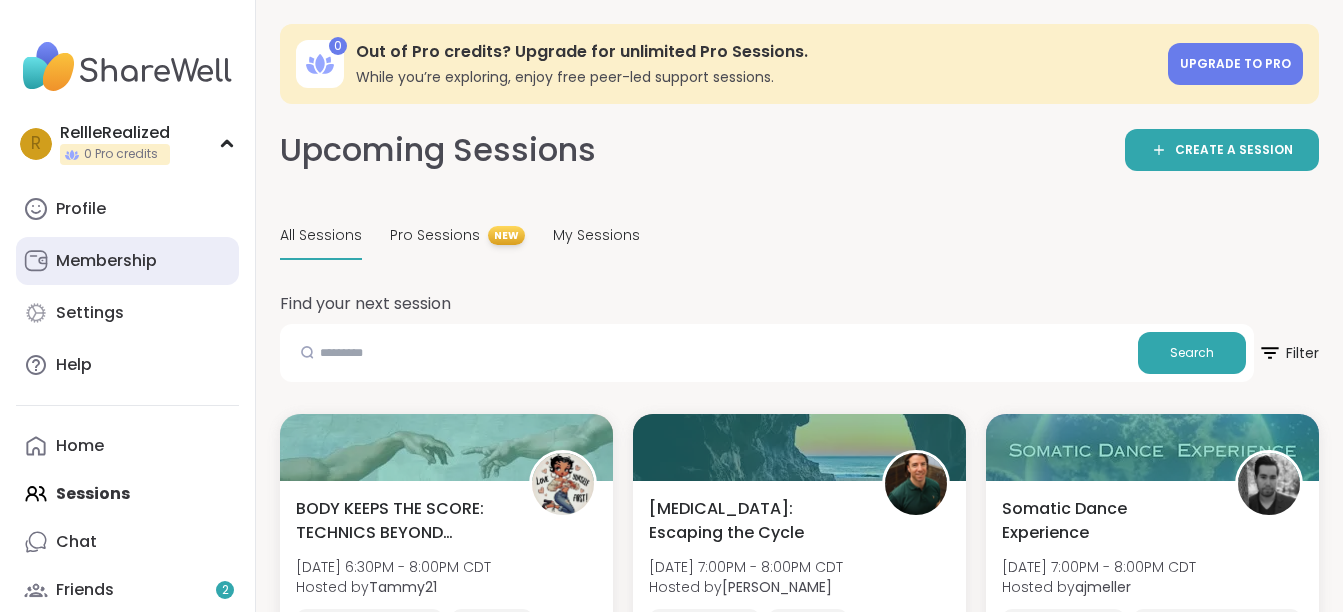 click on "Membership" at bounding box center [106, 261] 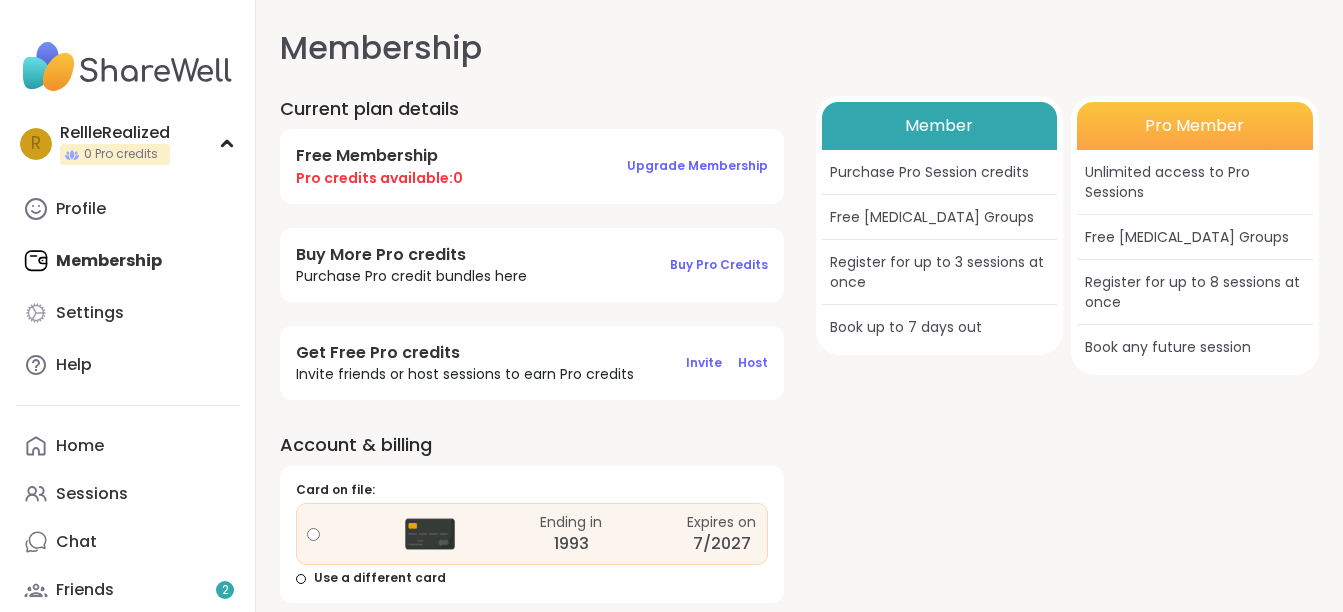 scroll, scrollTop: 20, scrollLeft: 0, axis: vertical 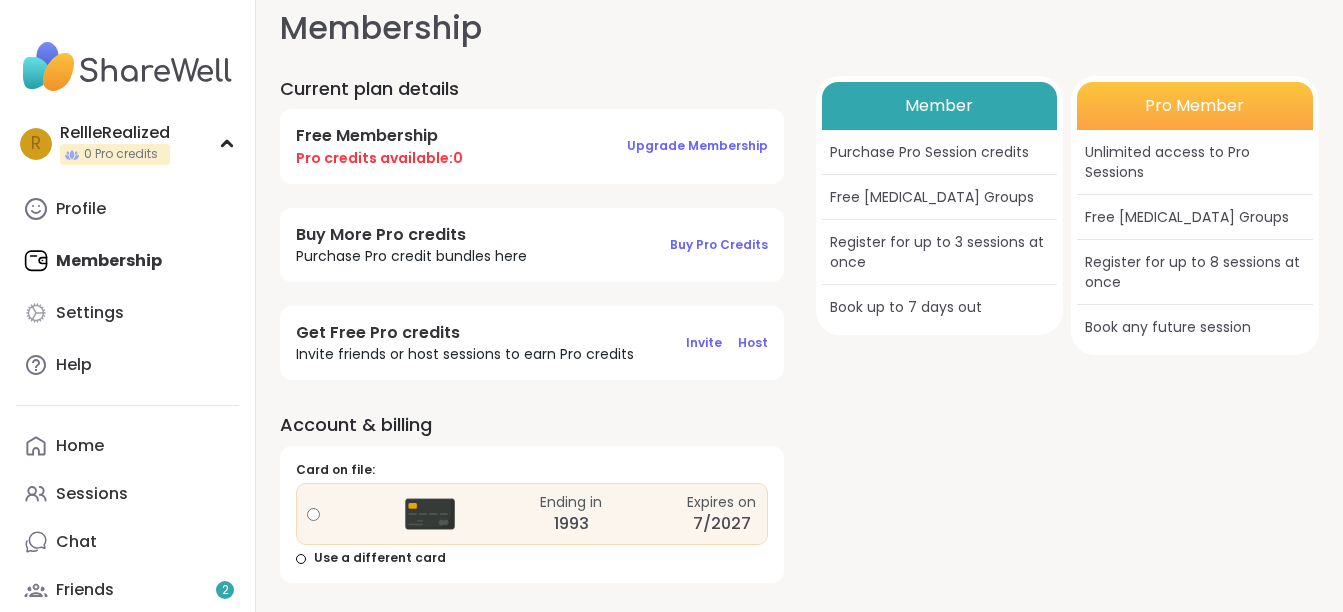 click on "Member" at bounding box center [939, 106] 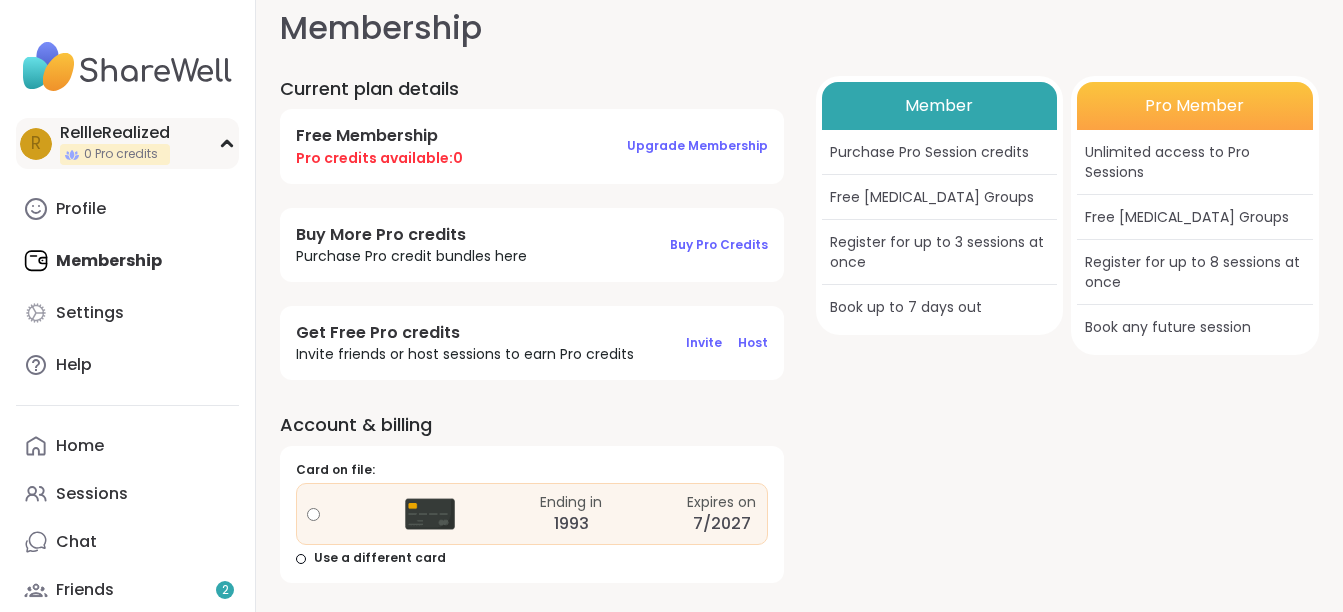 click on "0 Pro credits" at bounding box center (115, 154) 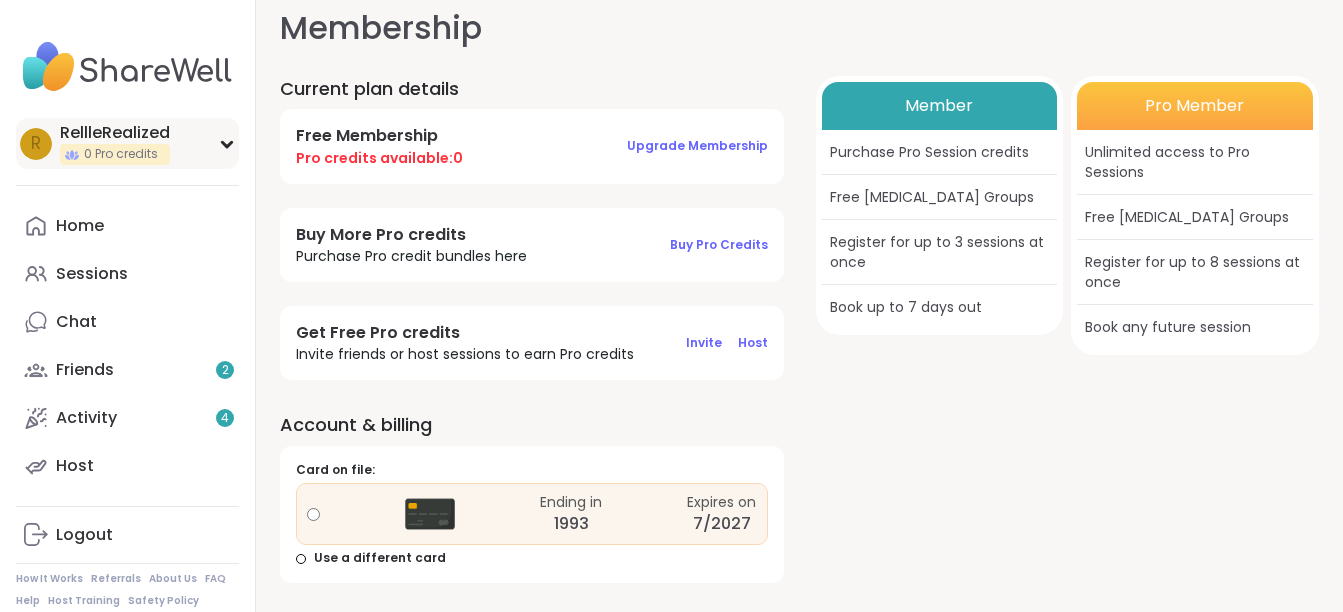 click on "R RellleRealized 0 Pro credits" at bounding box center (127, 143) 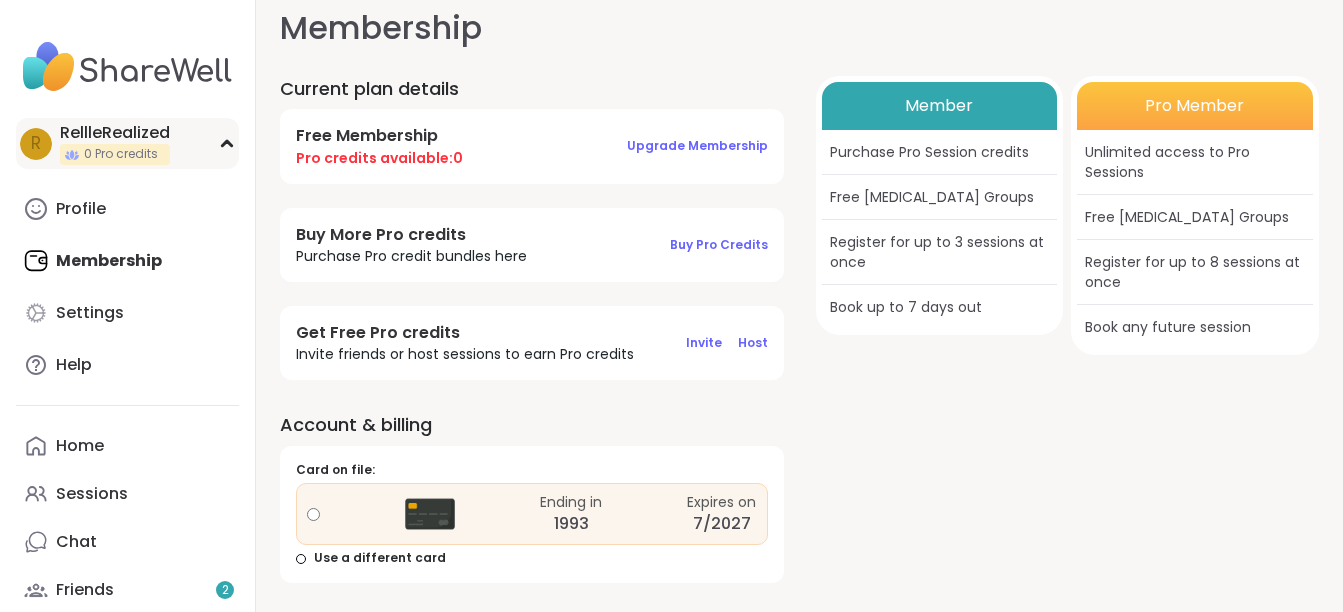 click on "R RellleRealized 0 Pro credits" at bounding box center (127, 143) 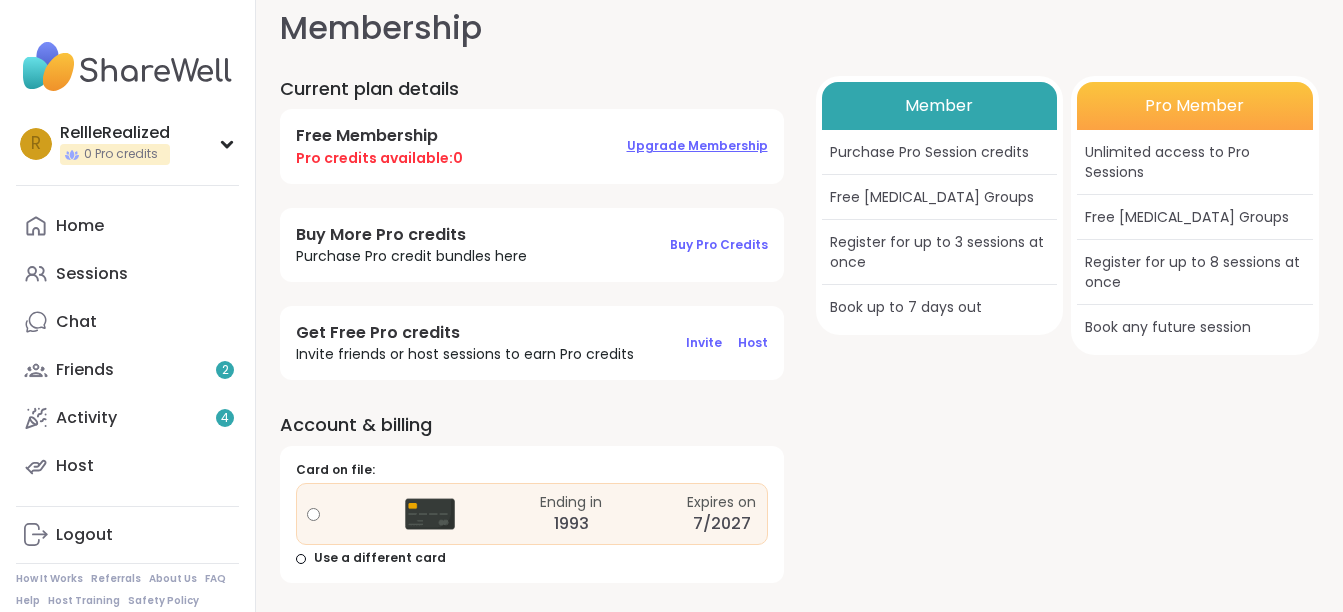 click on "Upgrade Membership" at bounding box center (697, 145) 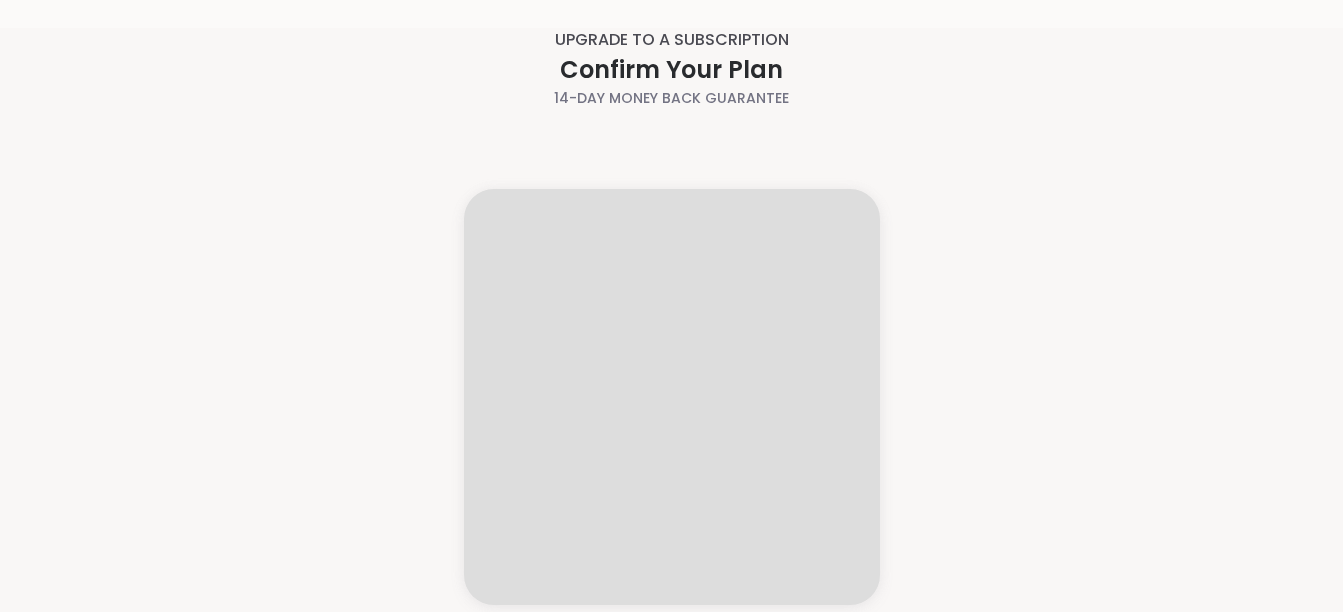 scroll, scrollTop: 0, scrollLeft: 0, axis: both 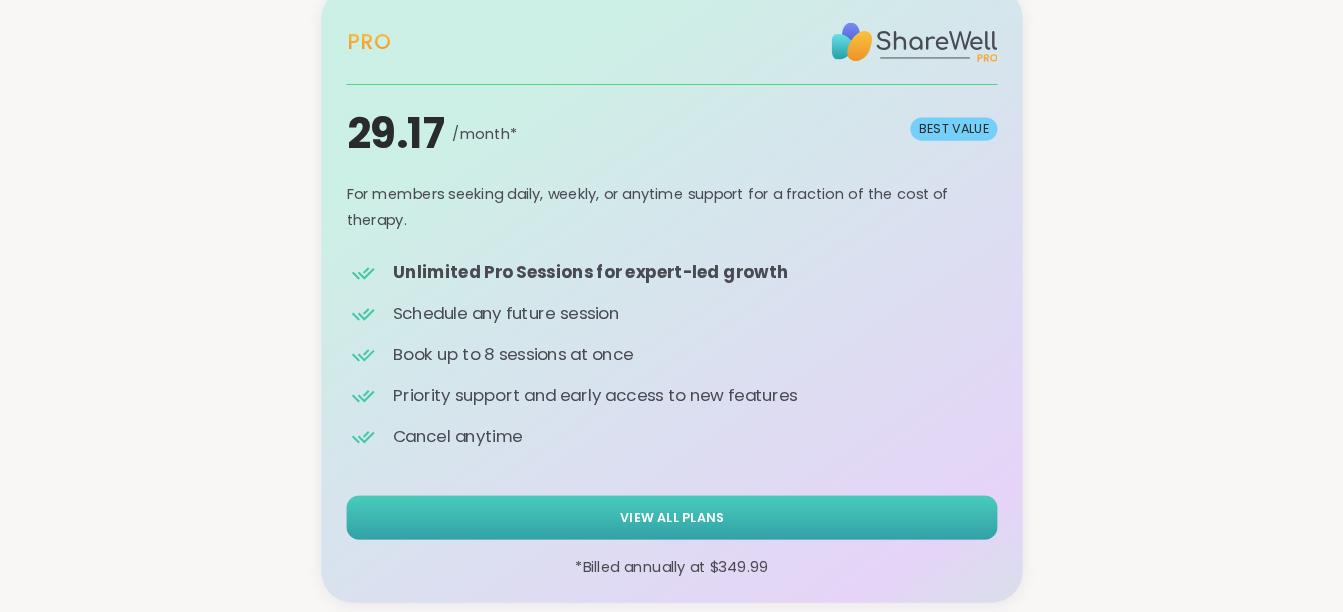 click on "View All Plans" at bounding box center (671, 517) 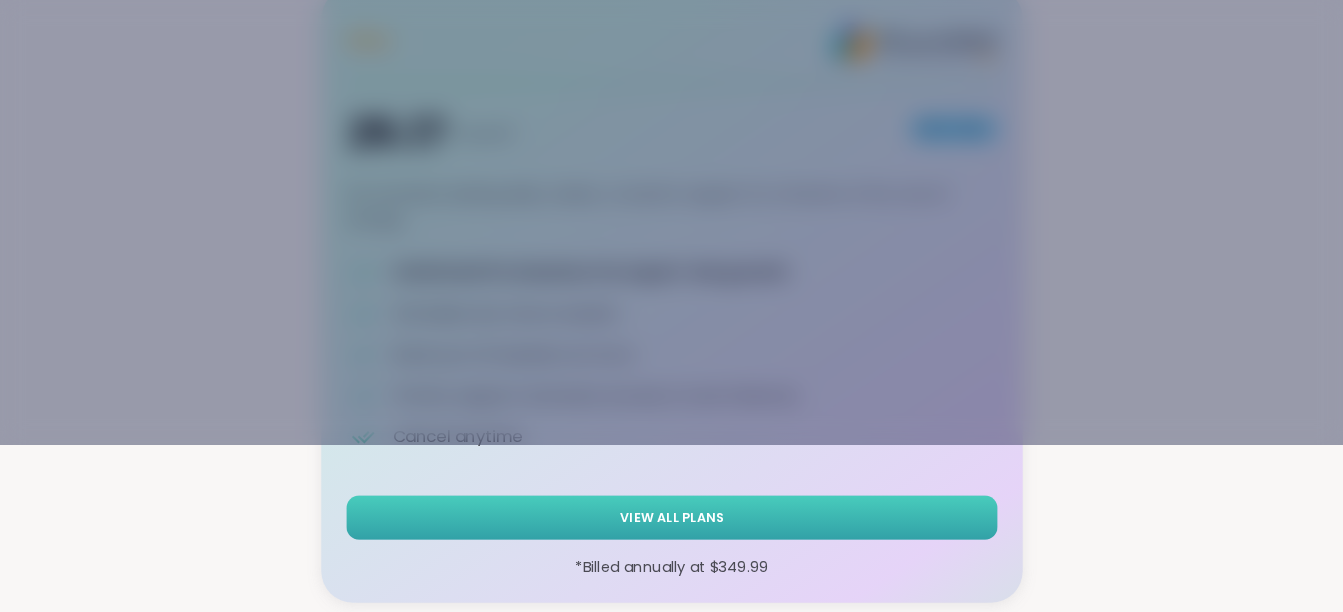 scroll, scrollTop: 0, scrollLeft: 0, axis: both 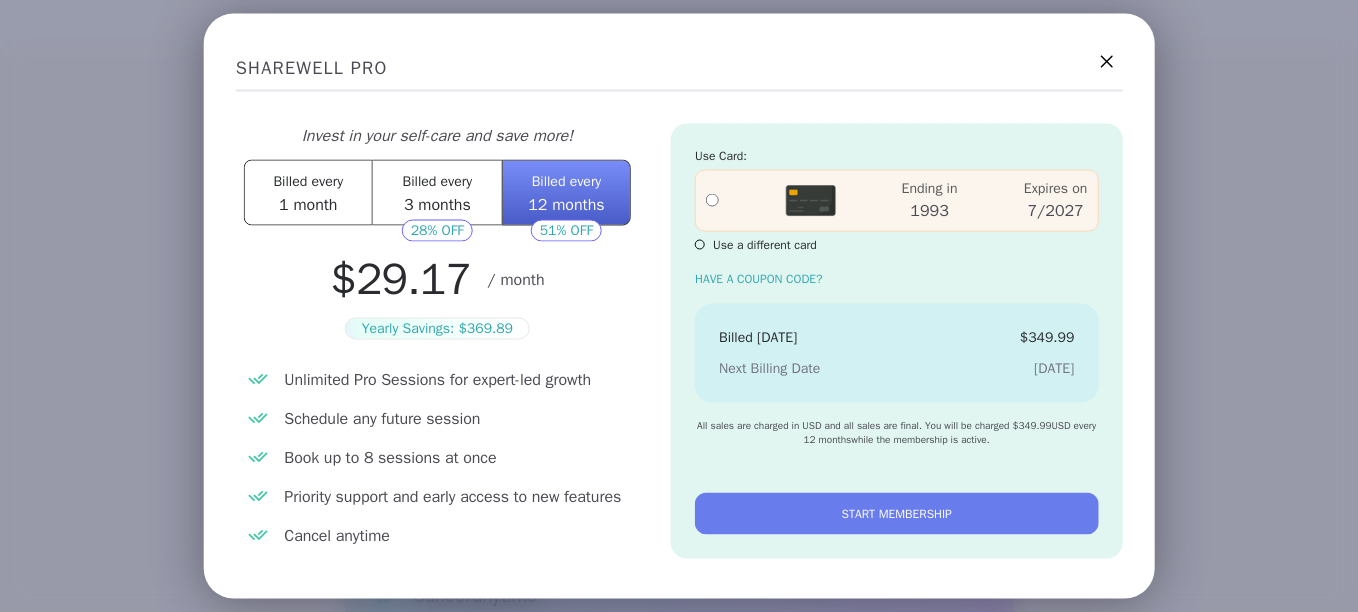 click on "Billed every  1 month" at bounding box center [308, 193] 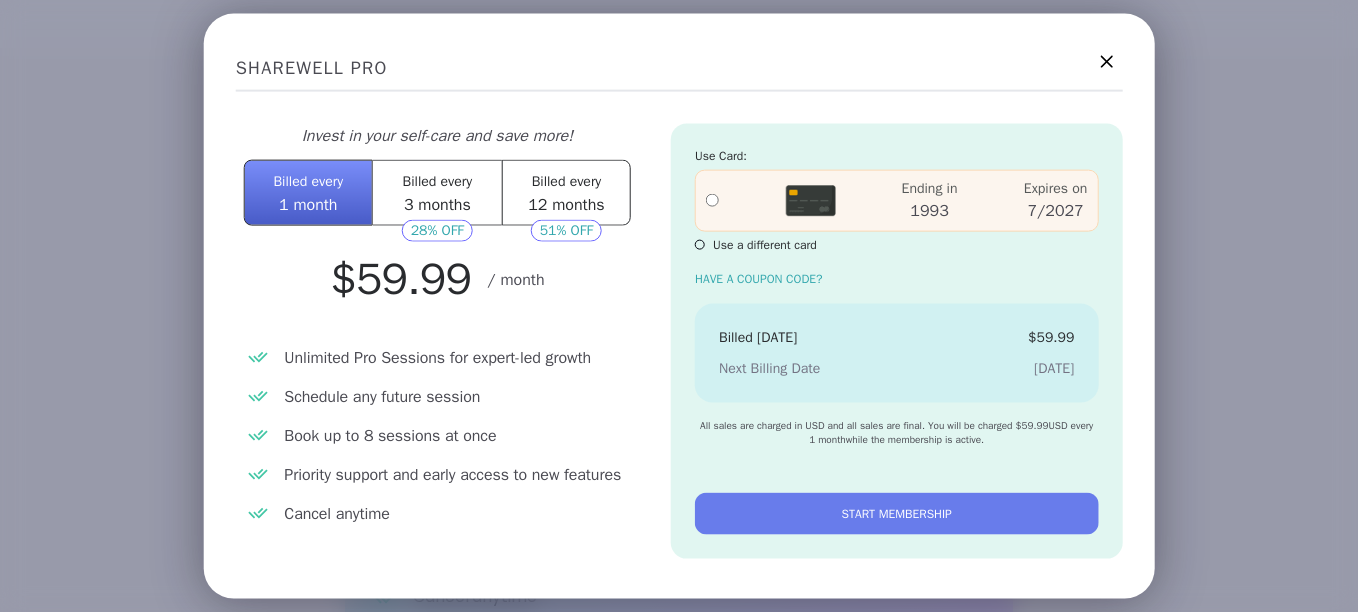 drag, startPoint x: 331, startPoint y: 215, endPoint x: 311, endPoint y: 206, distance: 21.931713 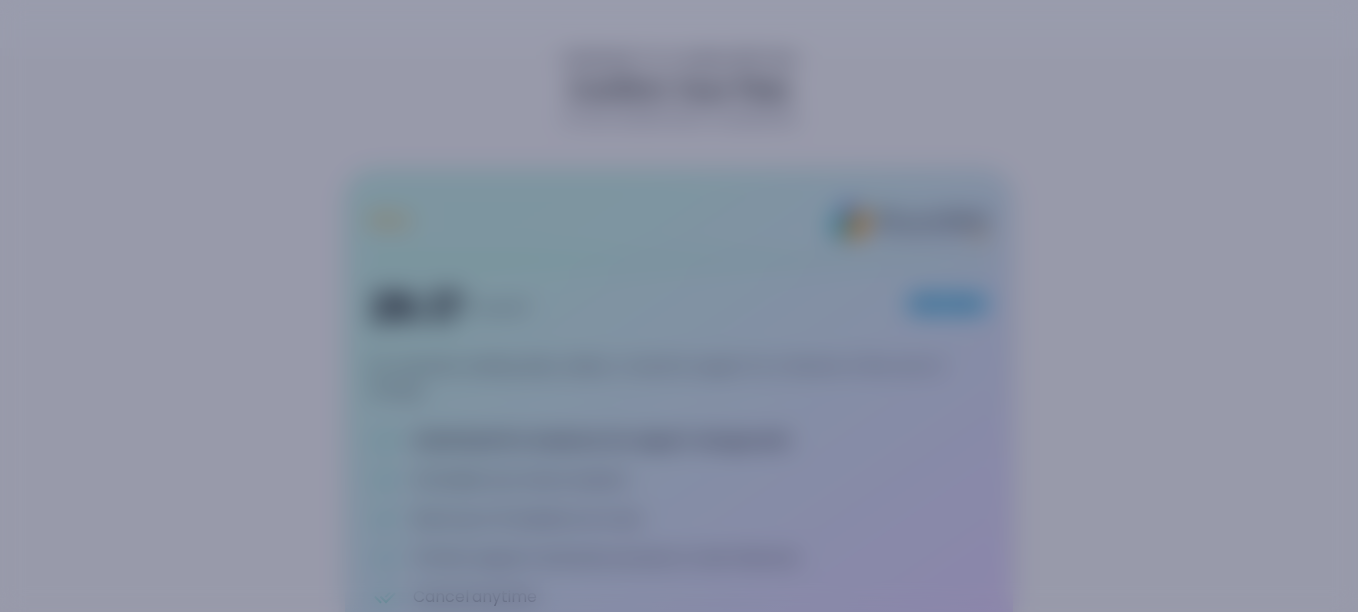 click on "SHAREWELL   Pro Invest in your self-care and save more! Billed every  1 month Billed every  3 months 28 % OFF Billed every  12 months 51 % OFF $ 59.99 / month Unlimited Pro Sessions for expert-led growth Schedule any future session Book up to 8 sessions at once Priority support and early access to new features Cancel anytime Use Card: Ending in [DATE] Expires on 7/2027 Use a different card Have a Coupon code? Billed [DATE] $ 59.99 Next Billing Date [DATE] All sales are charged in USD and all sales are final. You will be charged $ 59.99  USD every   1   month  while the membership is active. Decline START MEMBERSHIP" at bounding box center (679, 306) 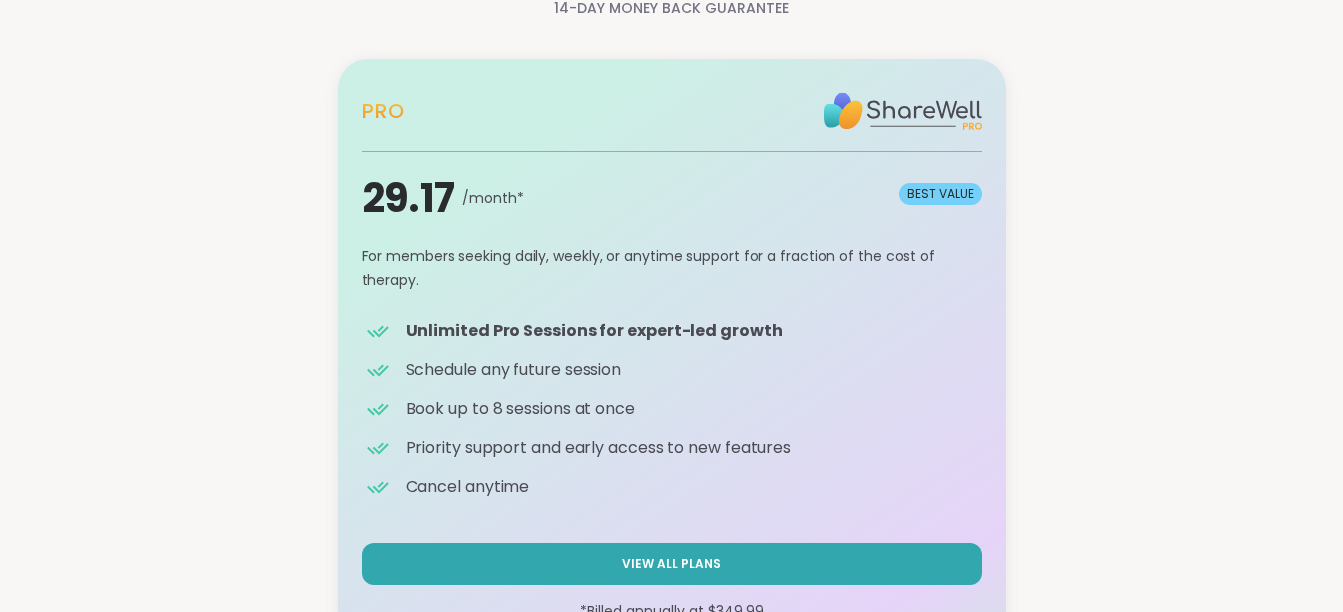 scroll, scrollTop: 167, scrollLeft: 0, axis: vertical 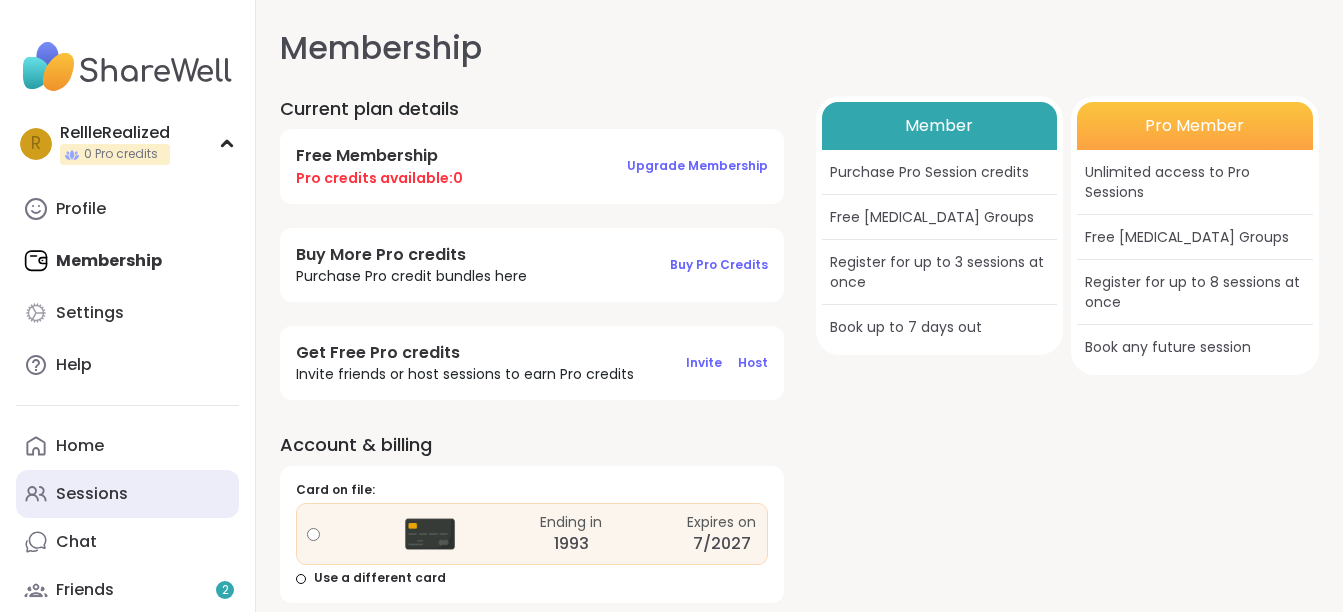 click on "Sessions" at bounding box center [127, 494] 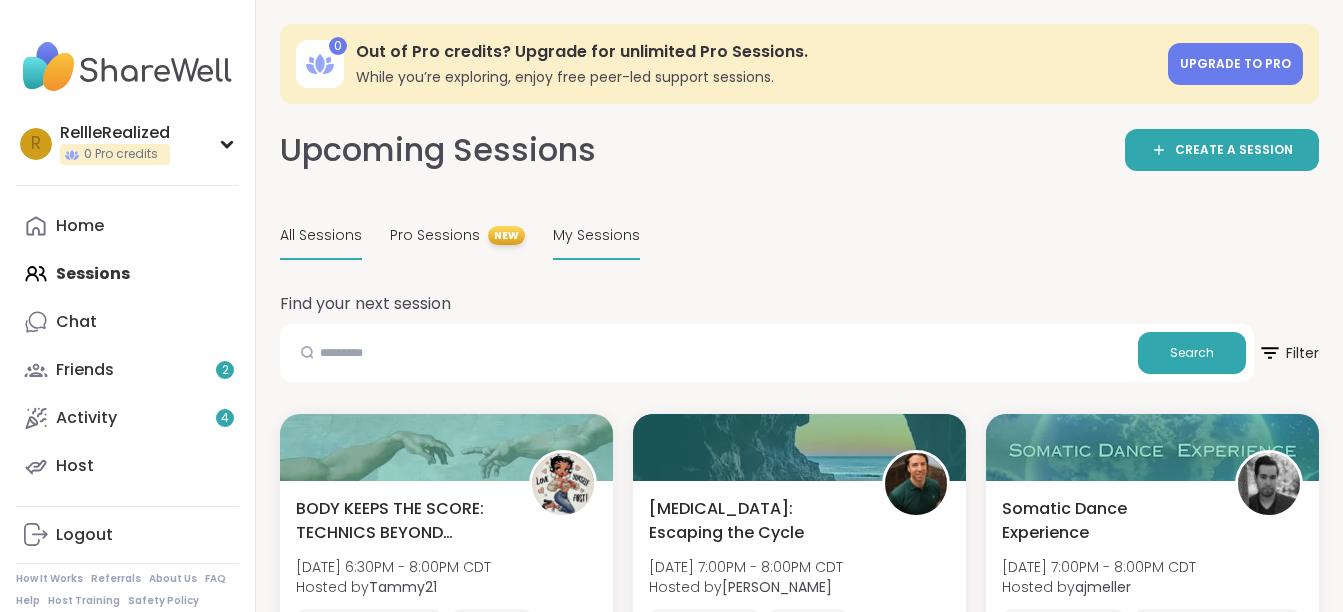 click on "My Sessions" at bounding box center [596, 235] 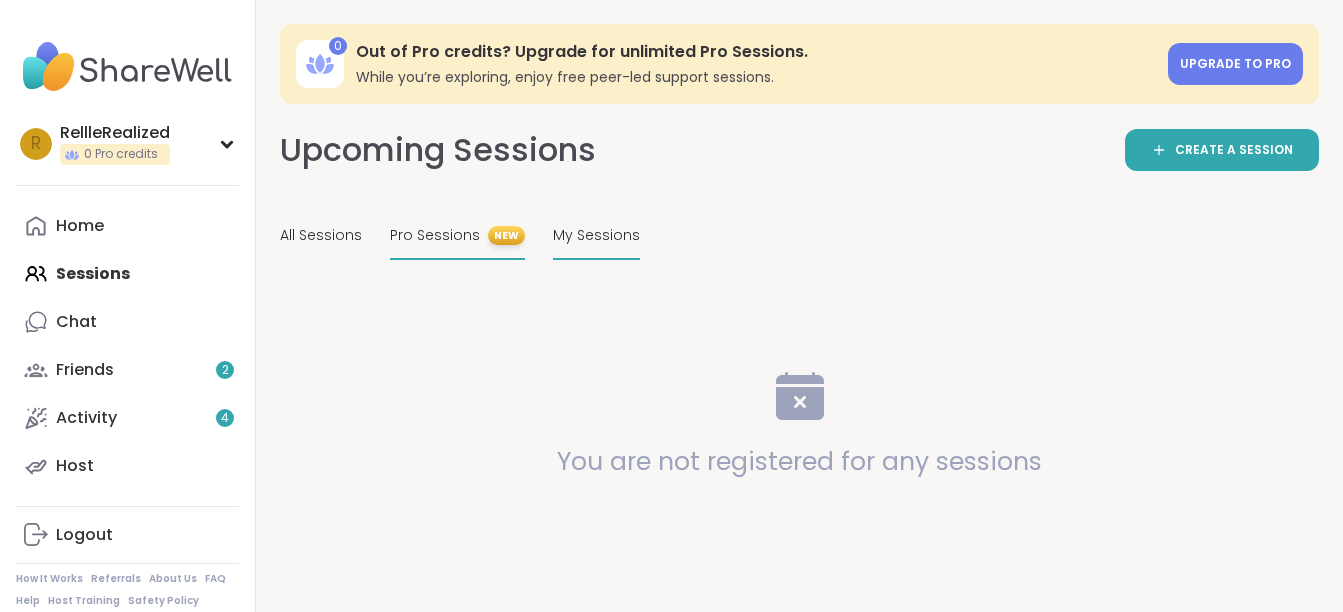 click on "Pro Sessions" at bounding box center [435, 235] 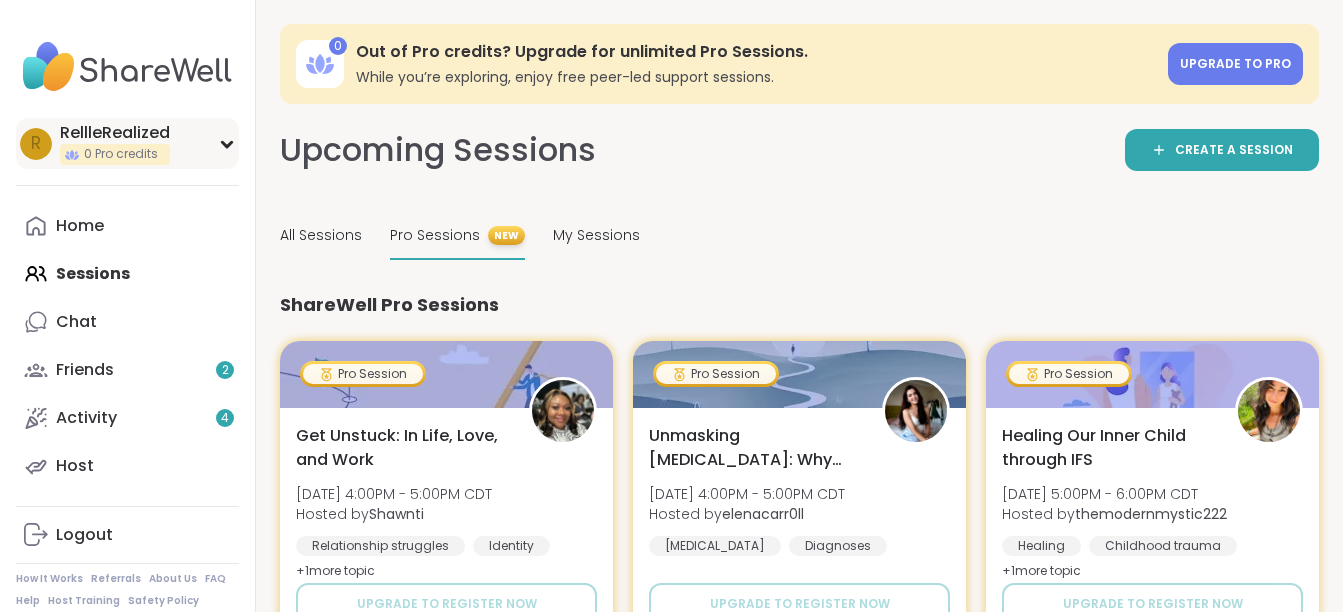 click on "R RellleRealized 0 Pro credits" at bounding box center (127, 143) 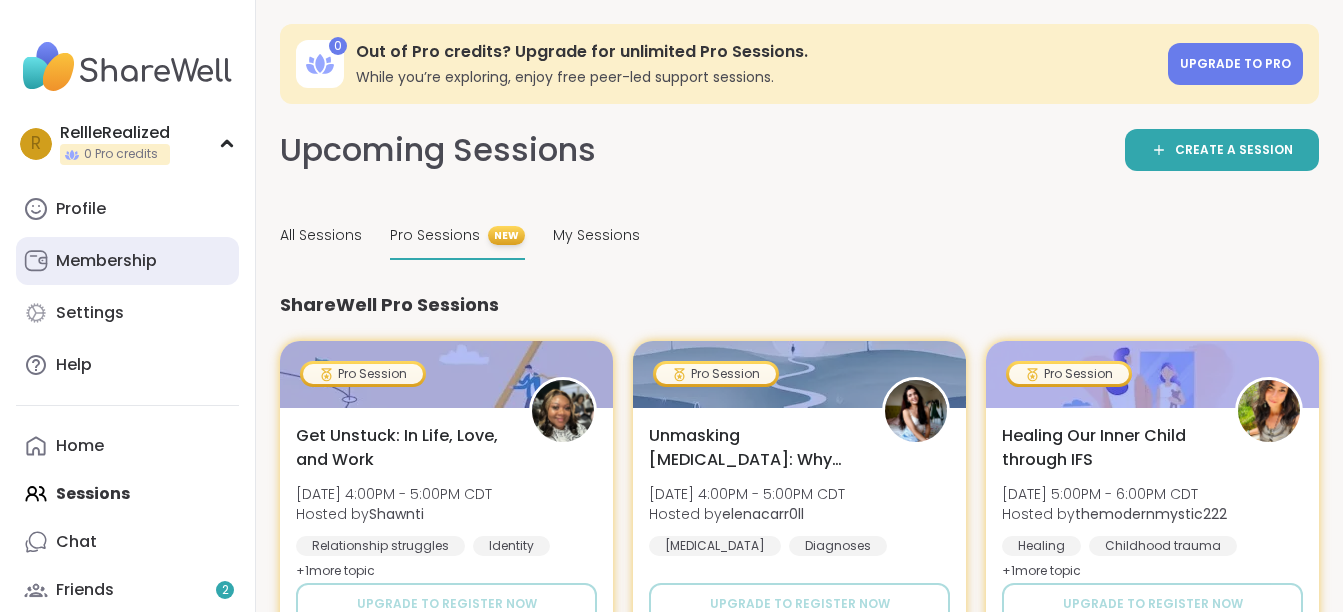 click on "Membership" at bounding box center [106, 261] 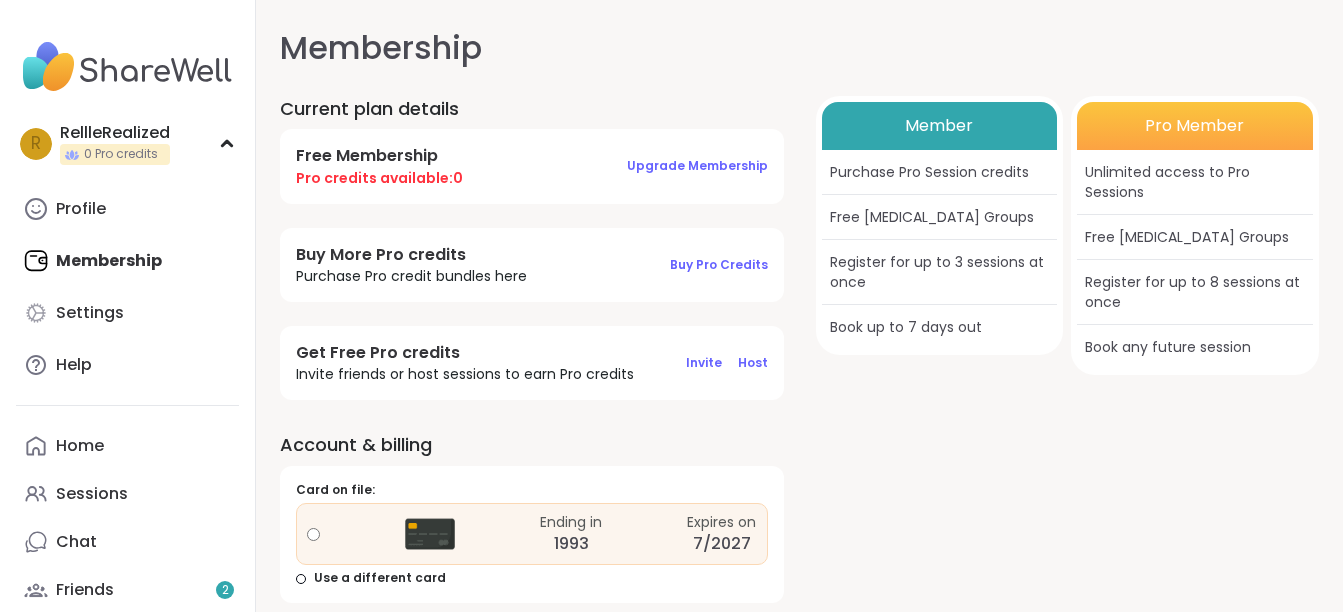 click on "Member" at bounding box center (939, 126) 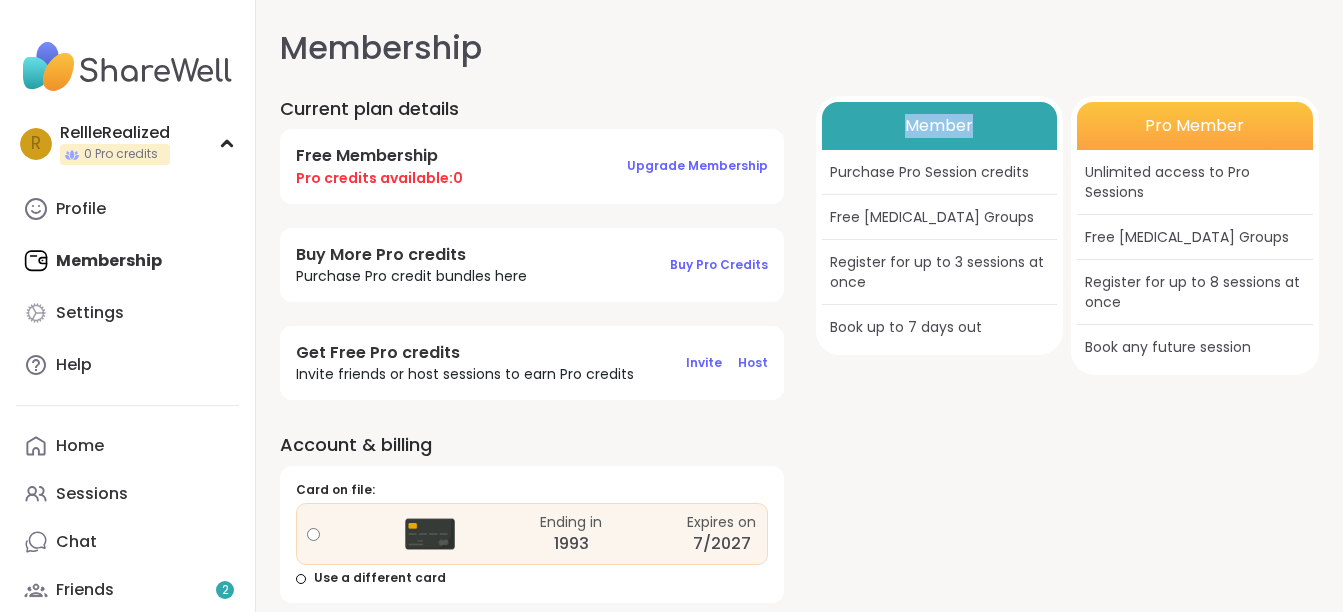 click on "Member" at bounding box center [939, 126] 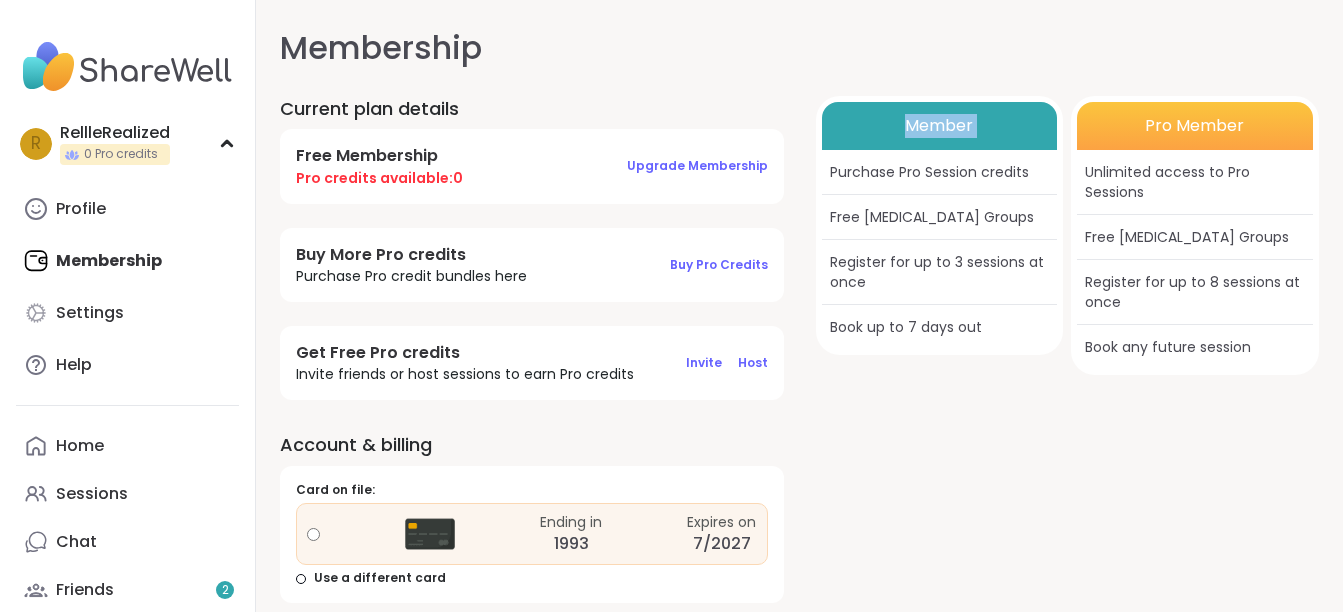 click on "Member" at bounding box center (939, 126) 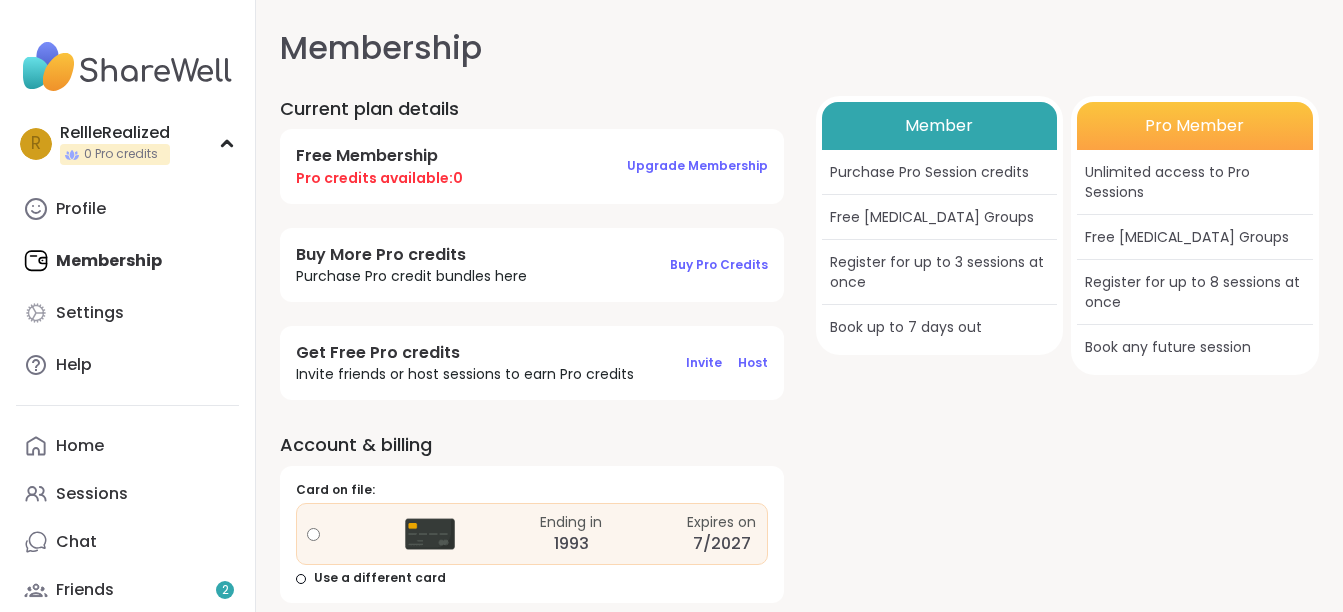 drag, startPoint x: 878, startPoint y: 126, endPoint x: 876, endPoint y: 273, distance: 147.01361 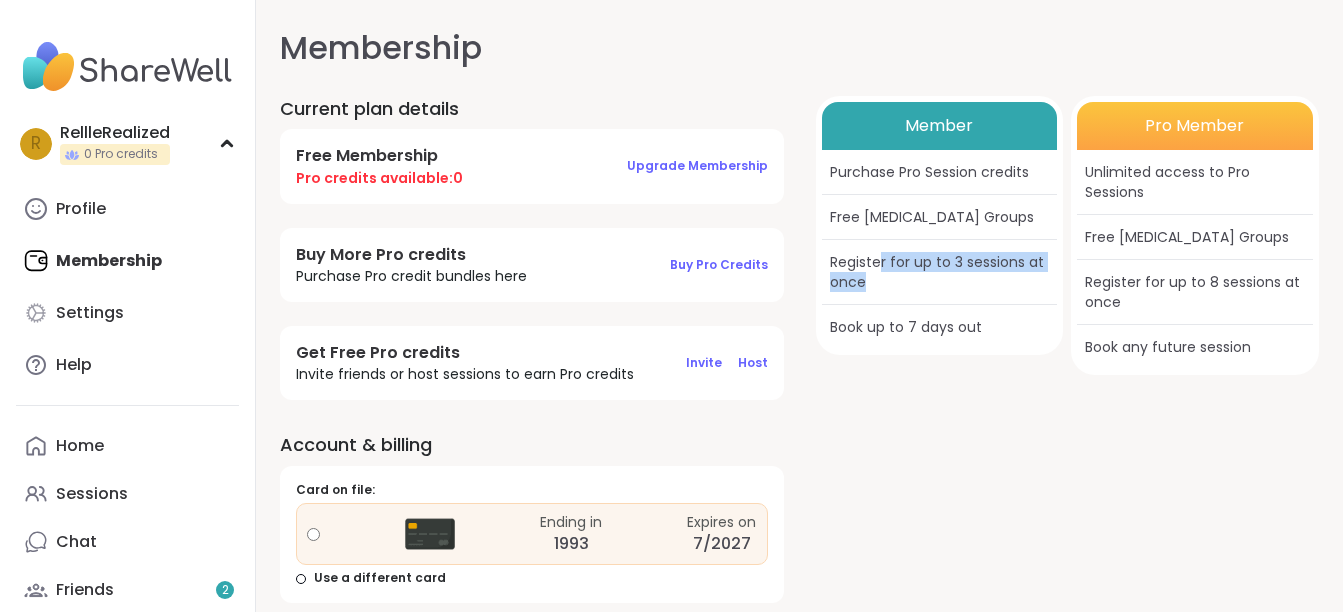 click on "Register for up to 3 sessions at once" at bounding box center [939, 272] 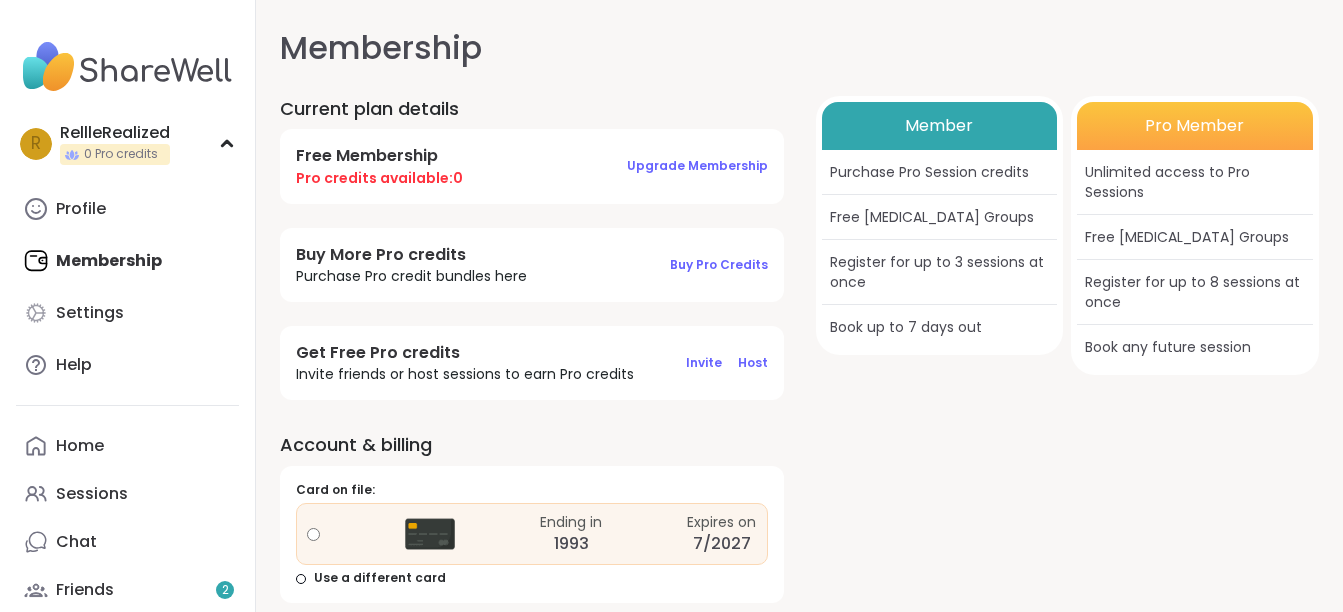 scroll, scrollTop: 20, scrollLeft: 0, axis: vertical 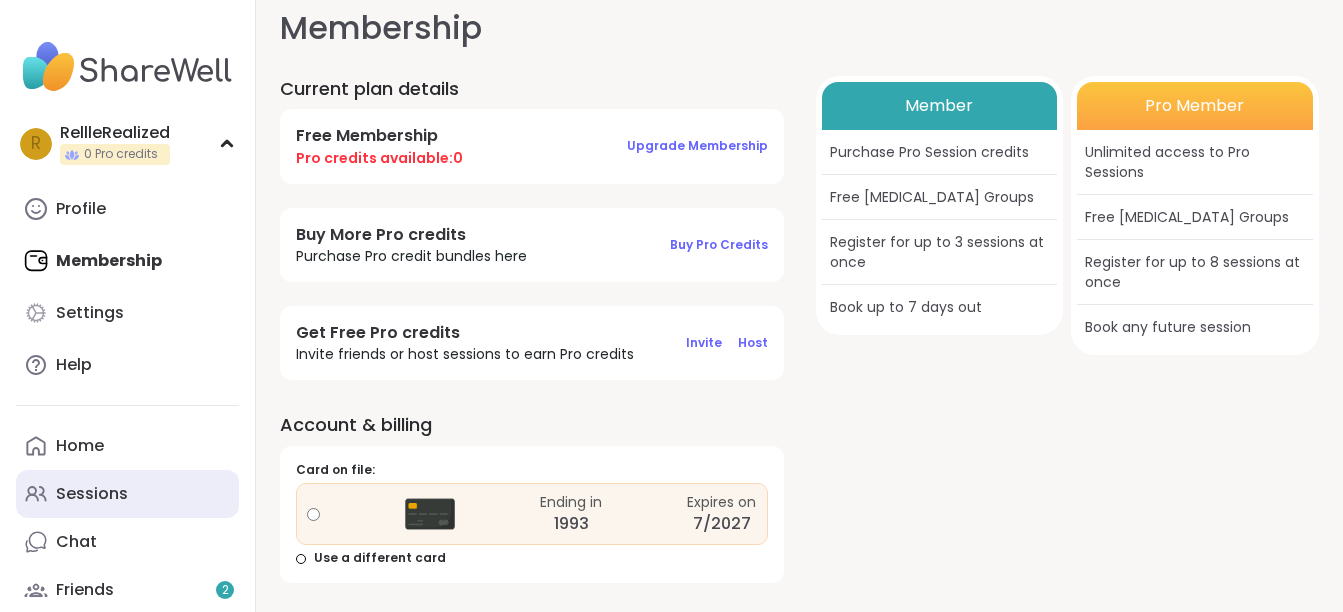 click on "Sessions" at bounding box center (92, 494) 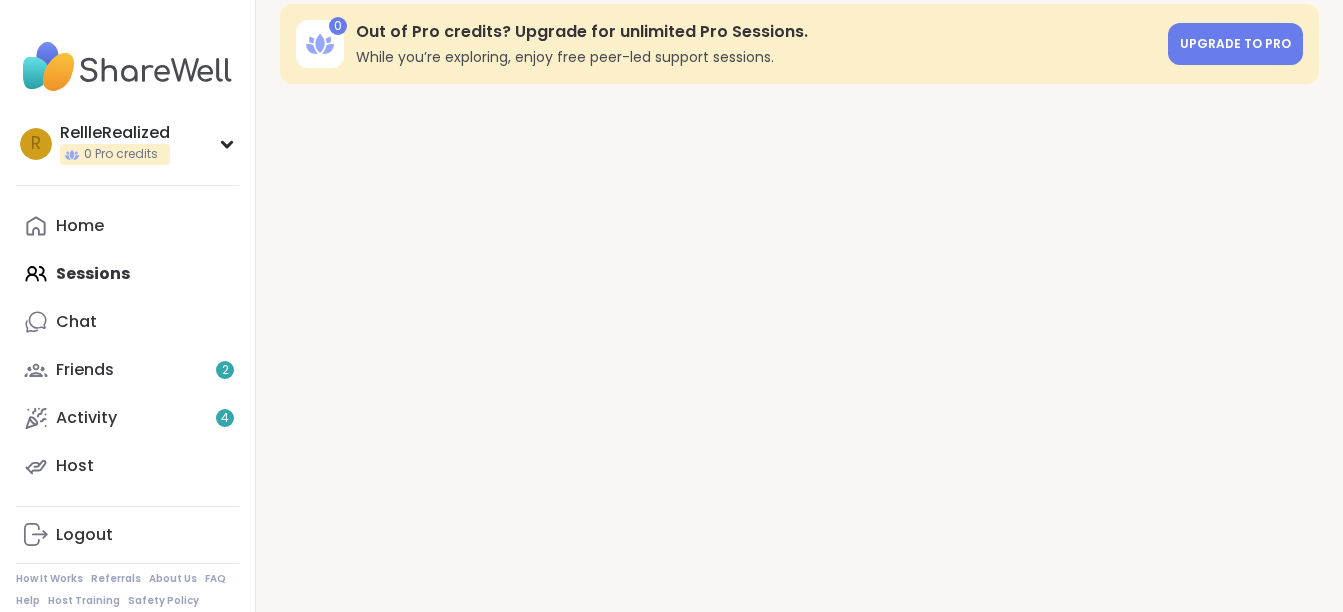 scroll, scrollTop: 0, scrollLeft: 0, axis: both 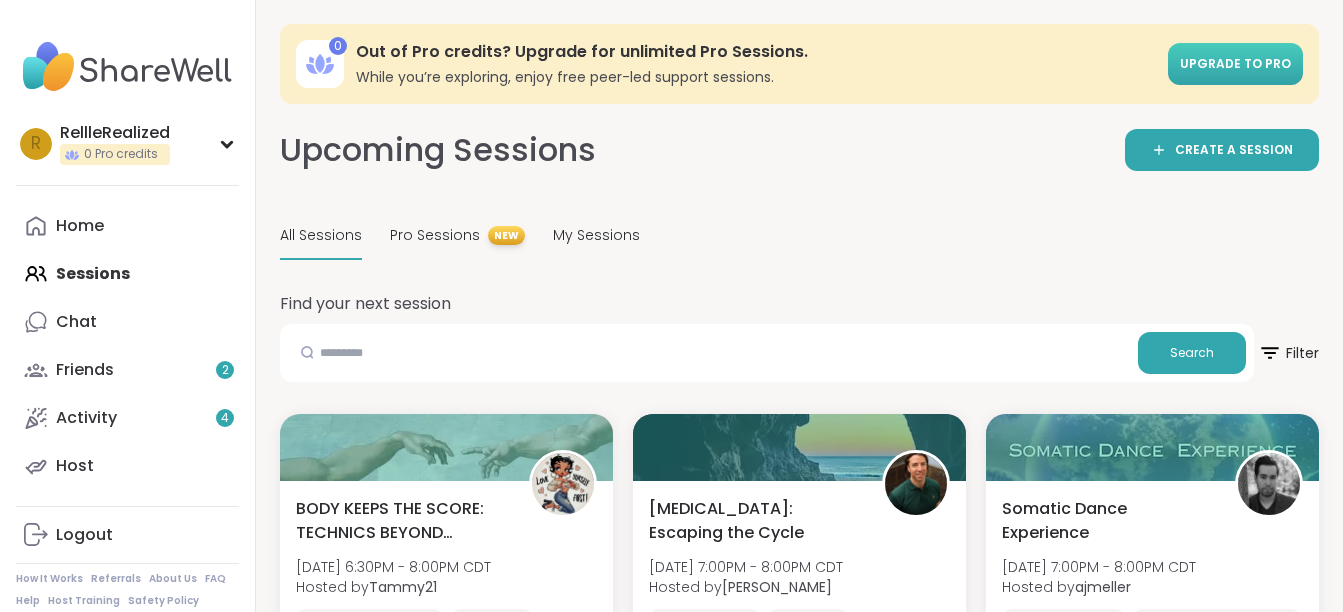 click on "Upgrade to Pro" at bounding box center (1235, 64) 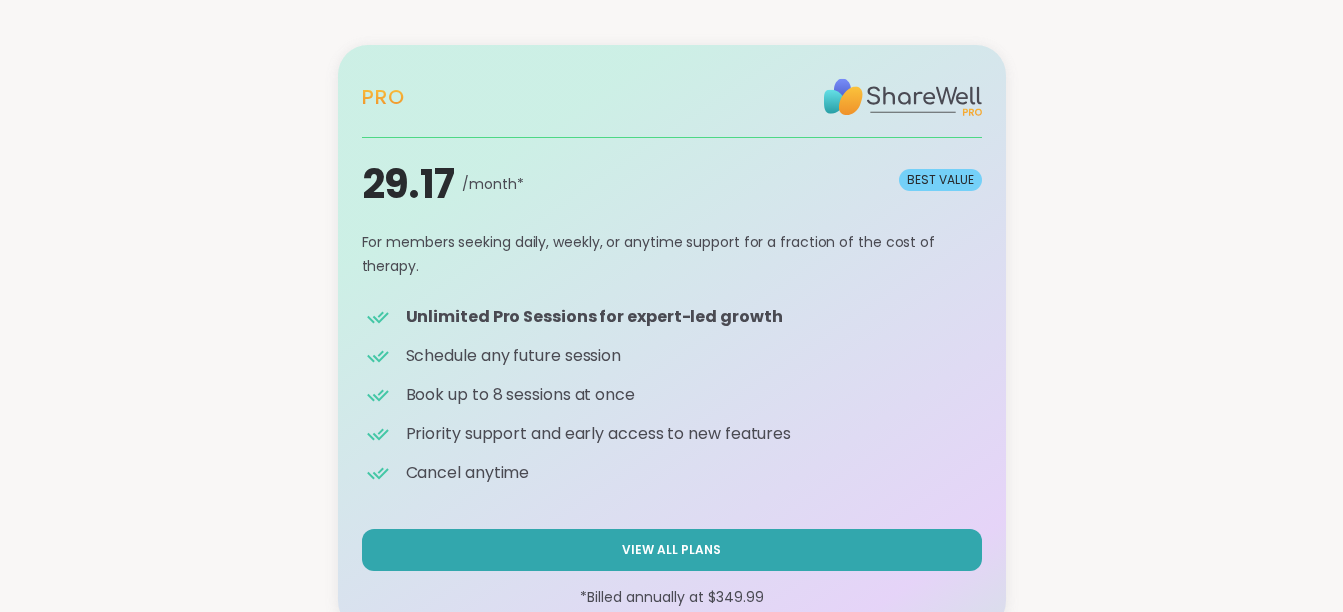 scroll, scrollTop: 167, scrollLeft: 0, axis: vertical 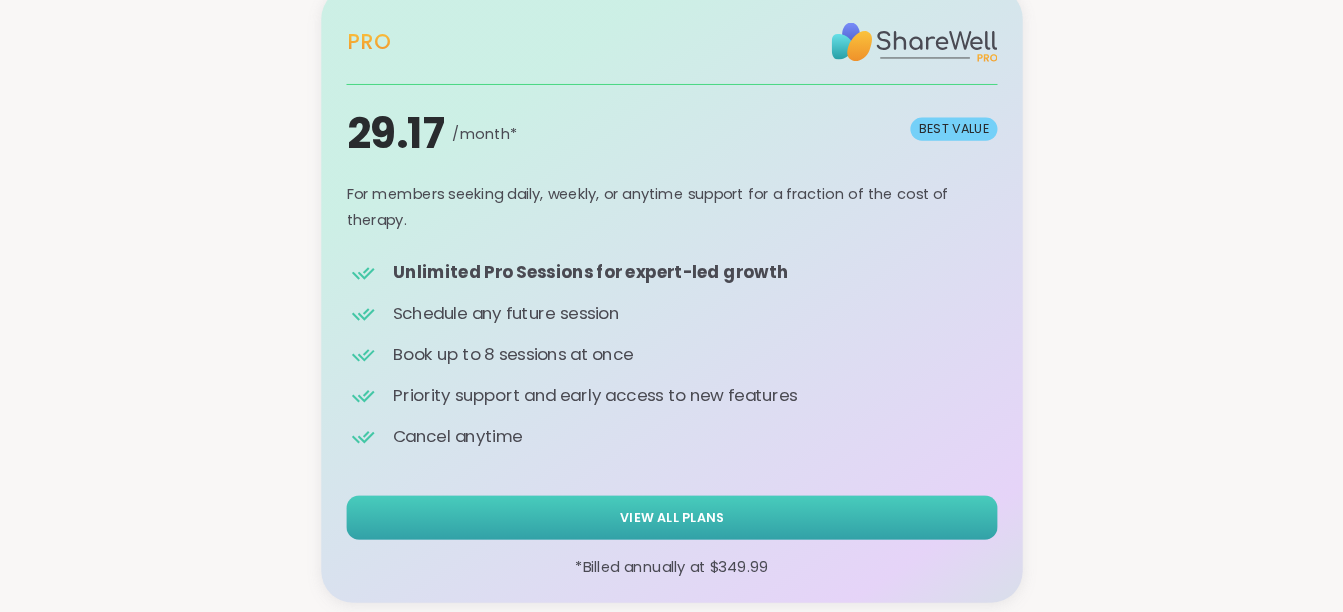 click on "View All Plans" at bounding box center [671, 517] 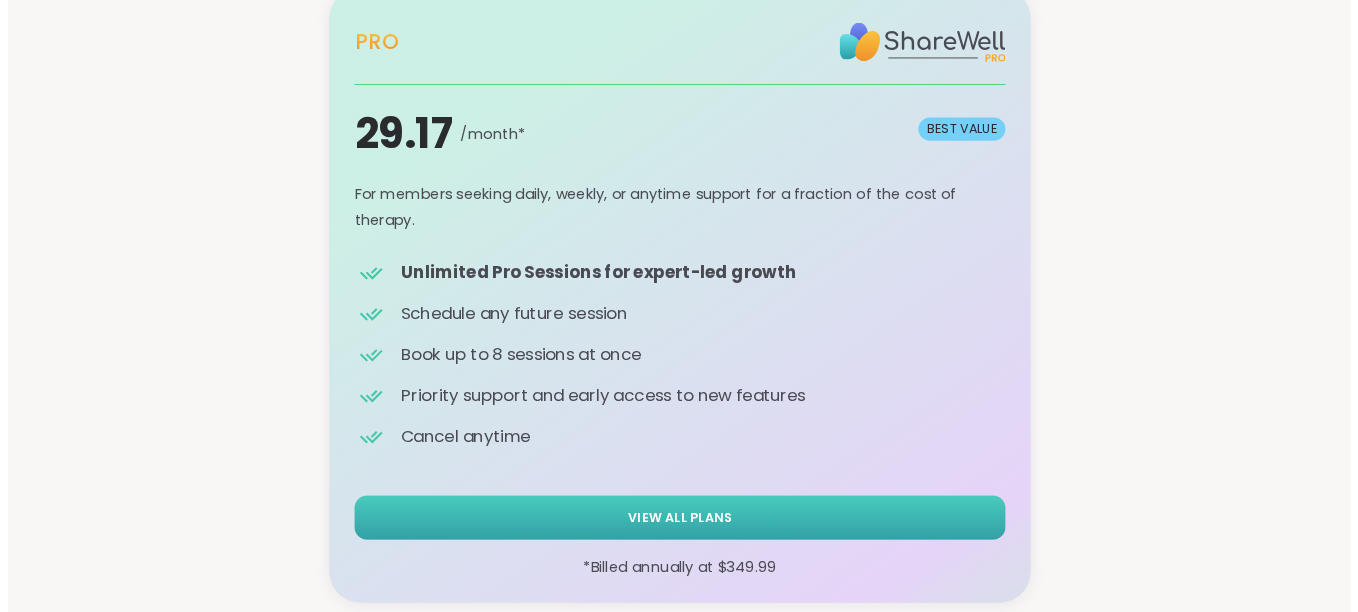 scroll, scrollTop: 0, scrollLeft: 0, axis: both 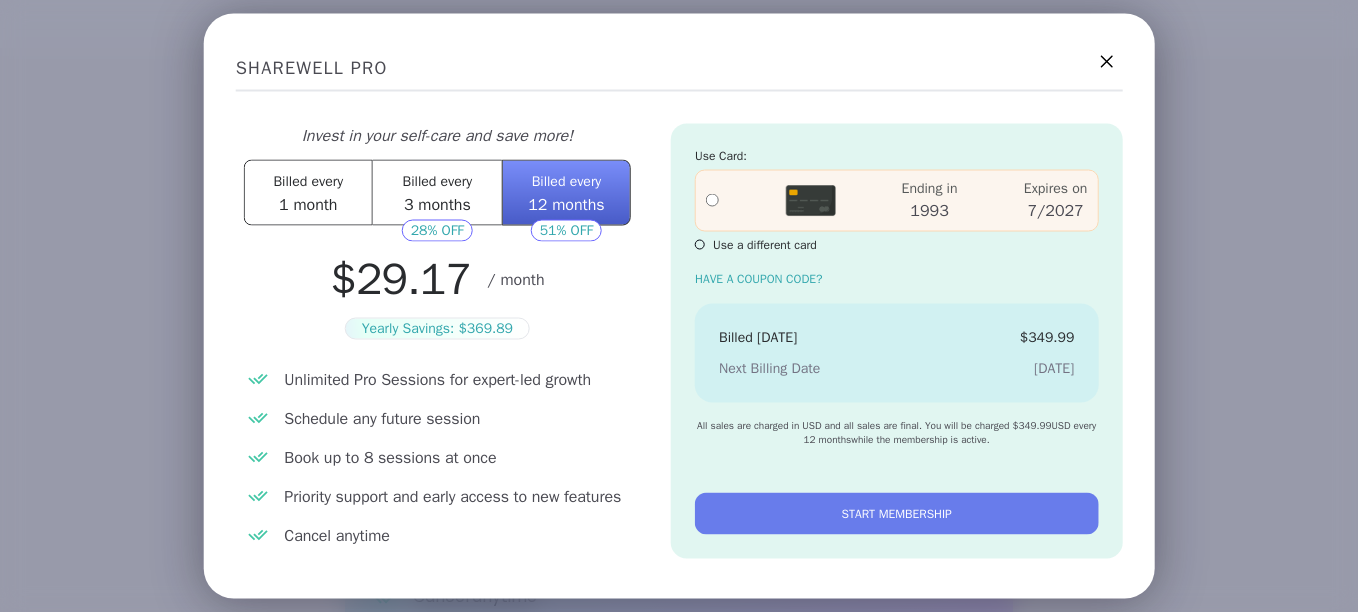 click on "1 month" at bounding box center (308, 205) 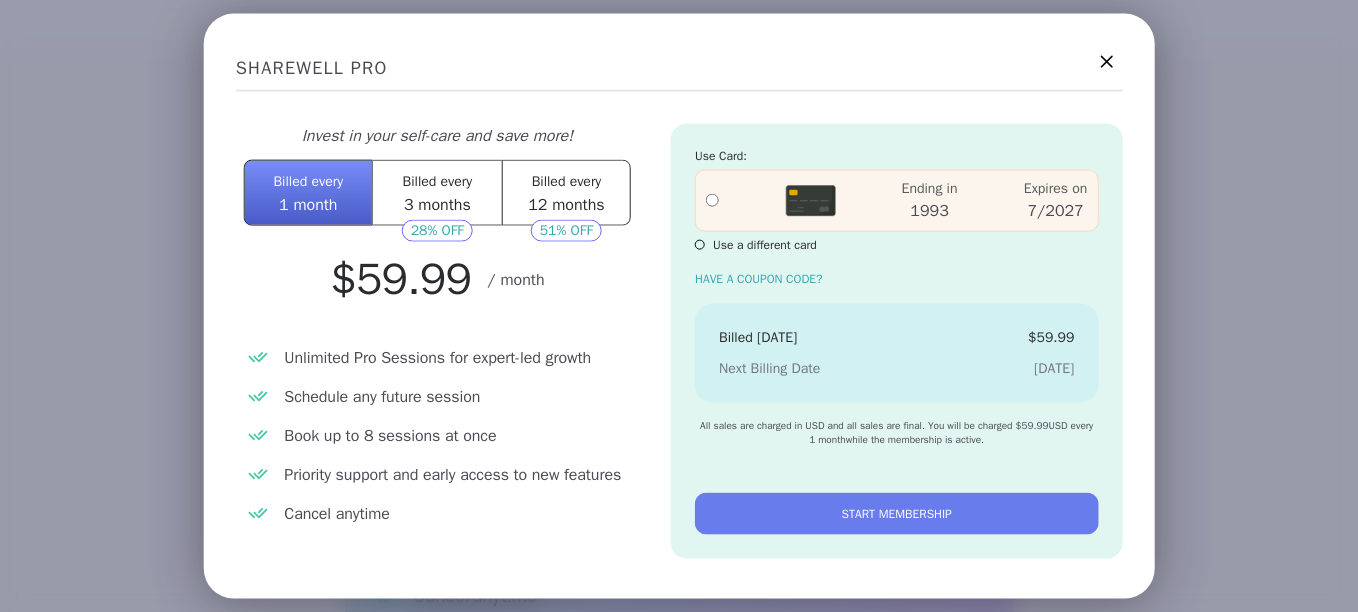 click on "Billed every" at bounding box center [438, 181] 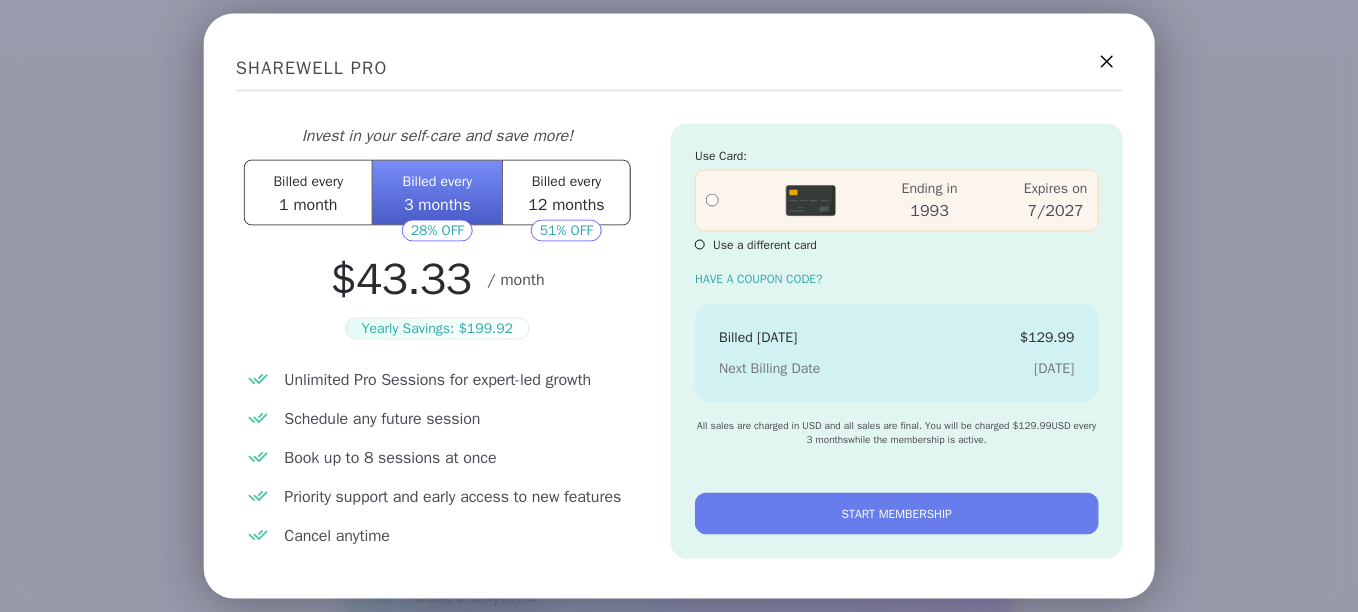 click on "1 month" at bounding box center [308, 205] 